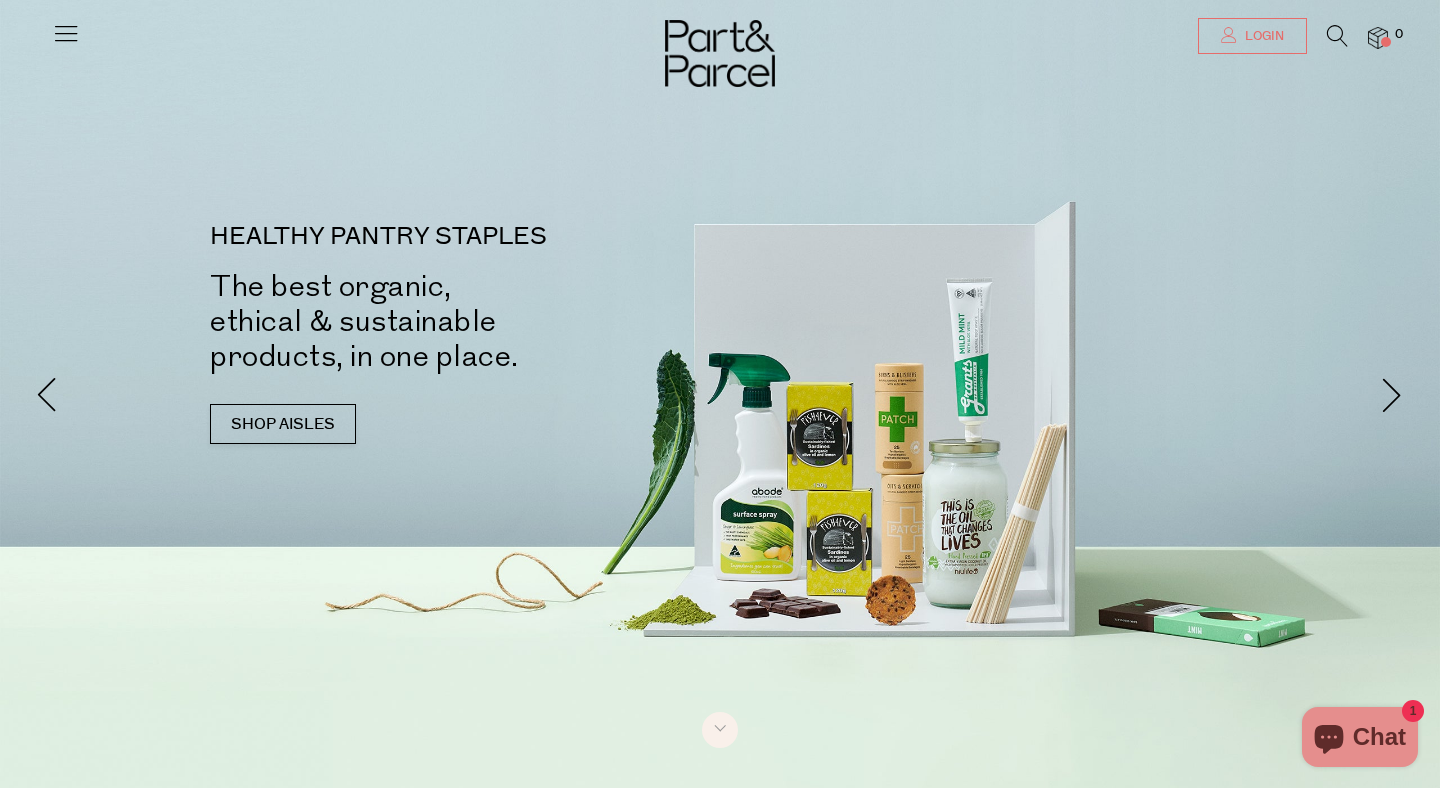 scroll, scrollTop: 0, scrollLeft: 0, axis: both 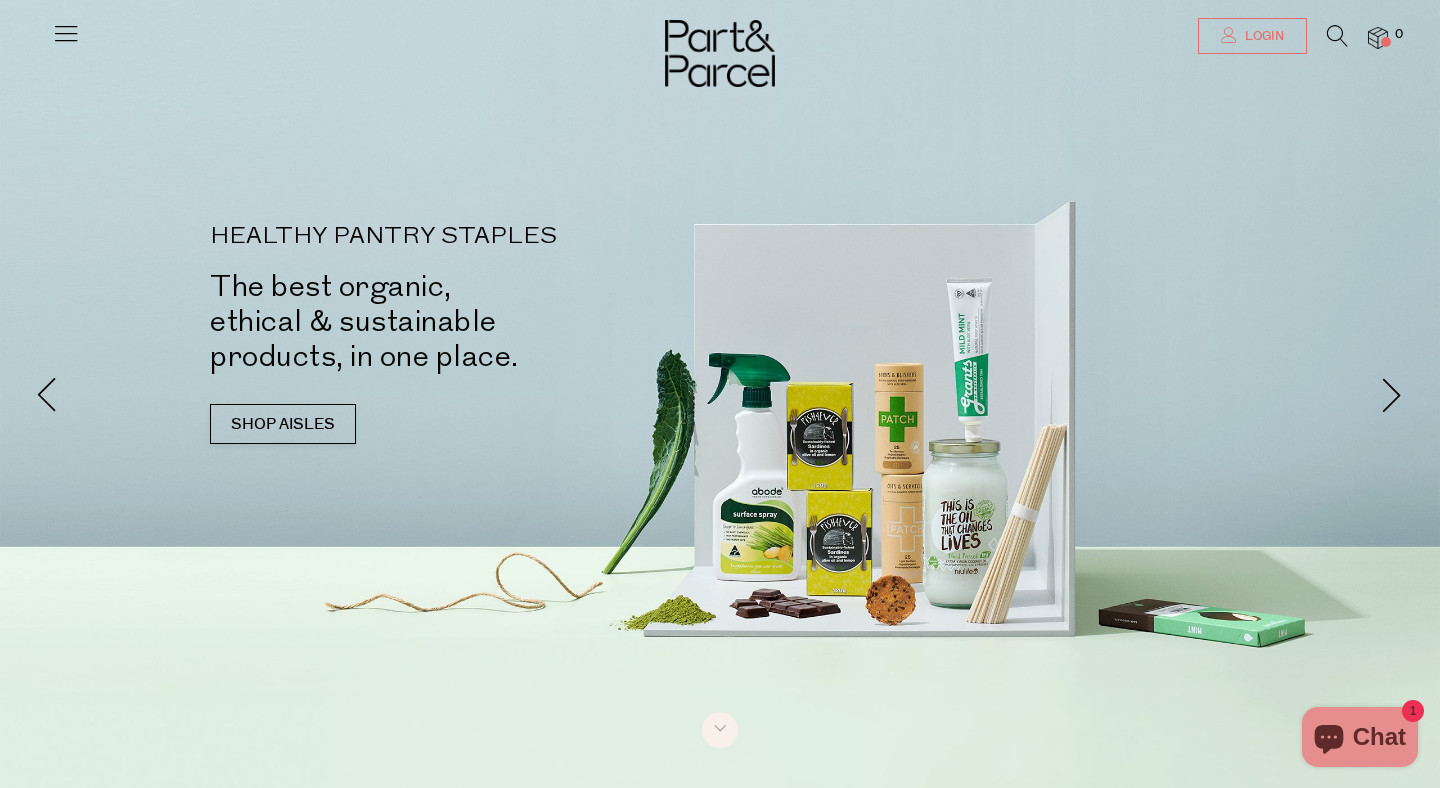 click on "Login" at bounding box center [1262, 36] 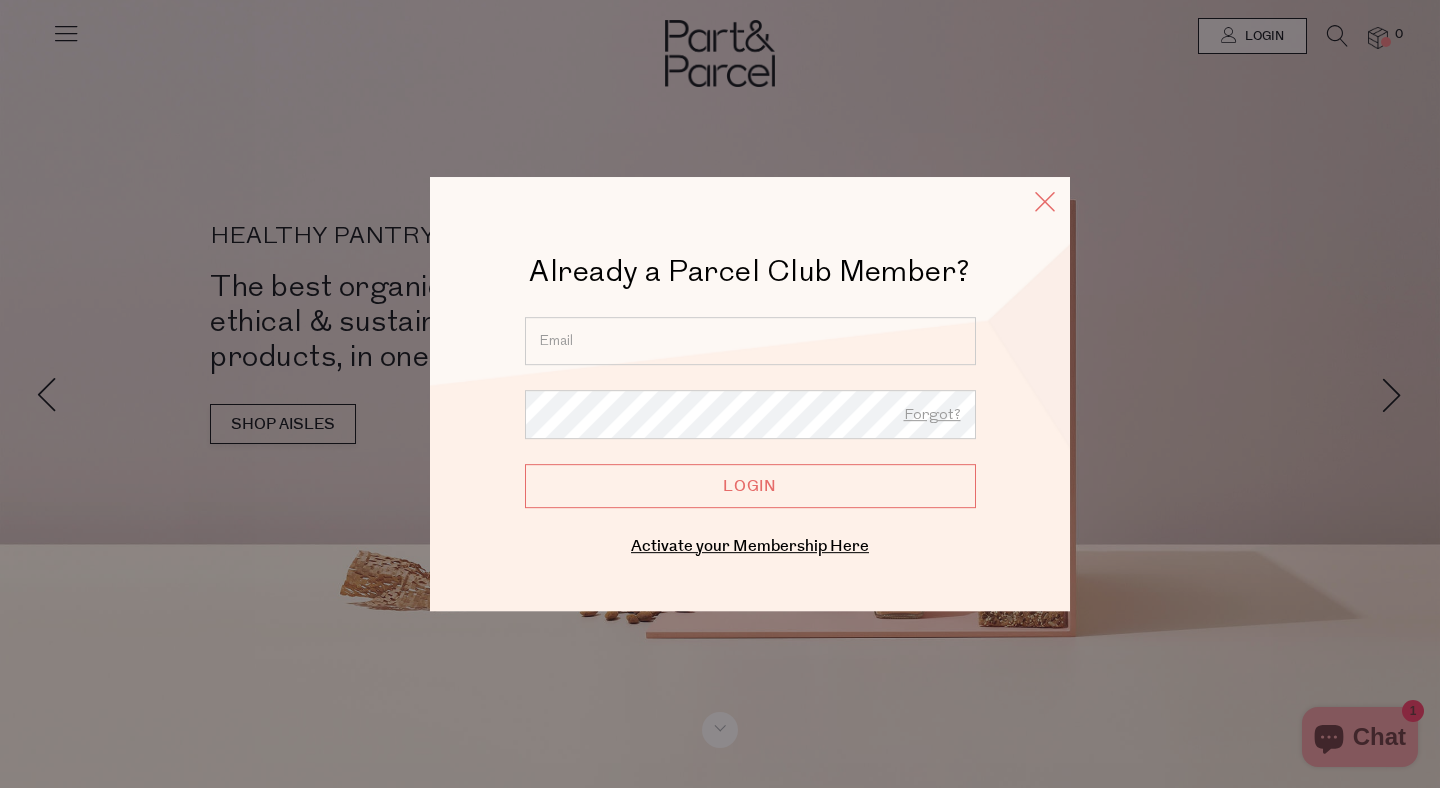 click at bounding box center [1045, 201] 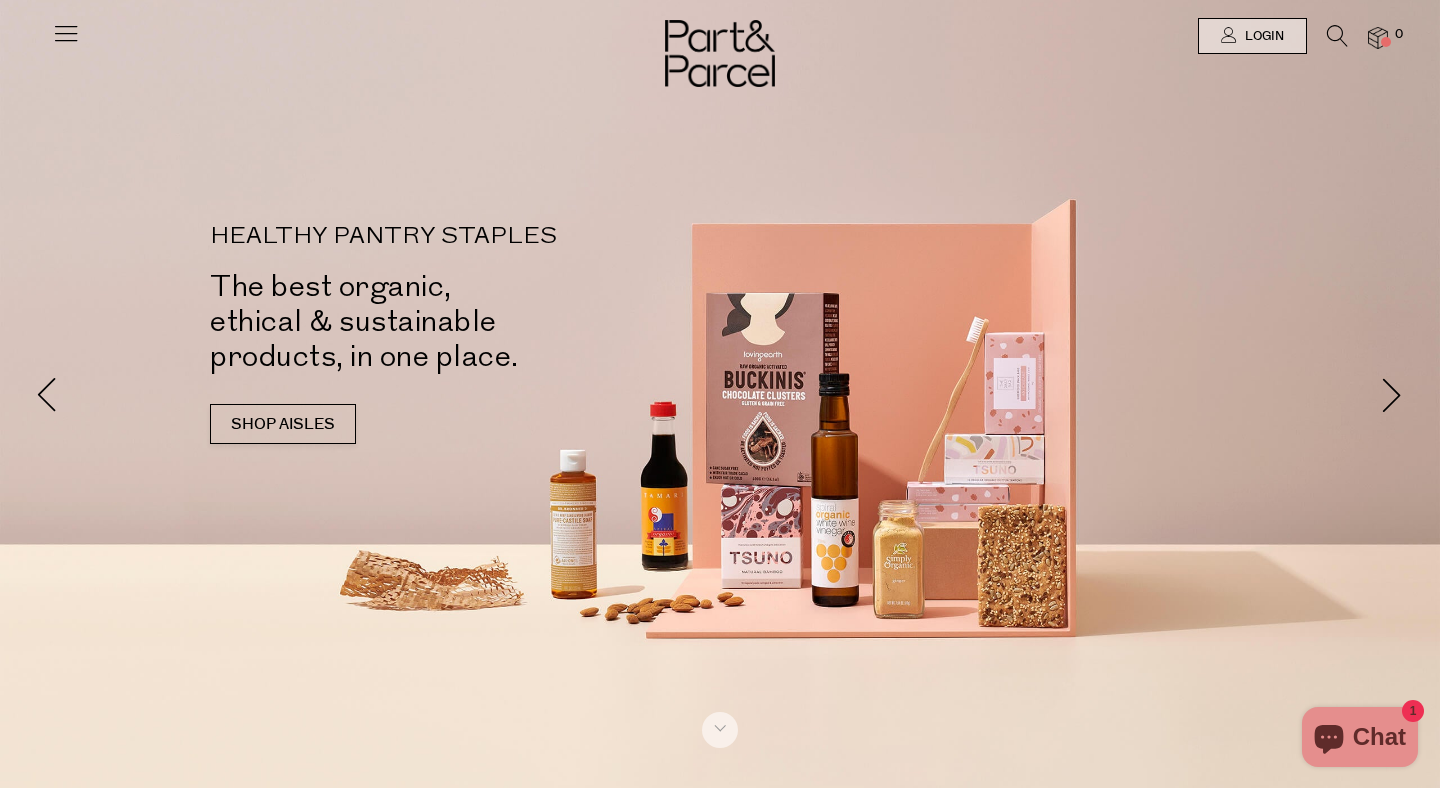 click at bounding box center (66, 33) 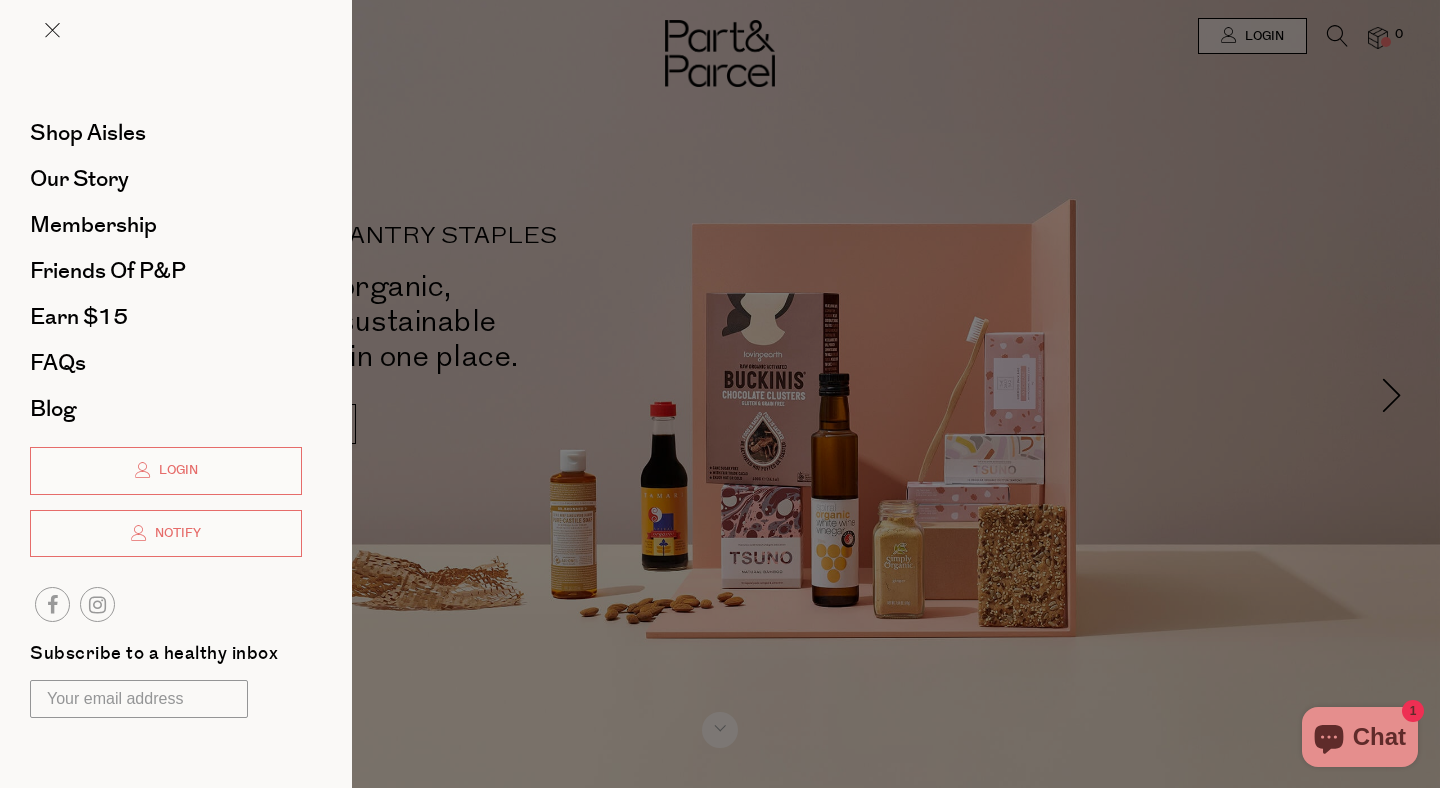 click at bounding box center (720, 394) 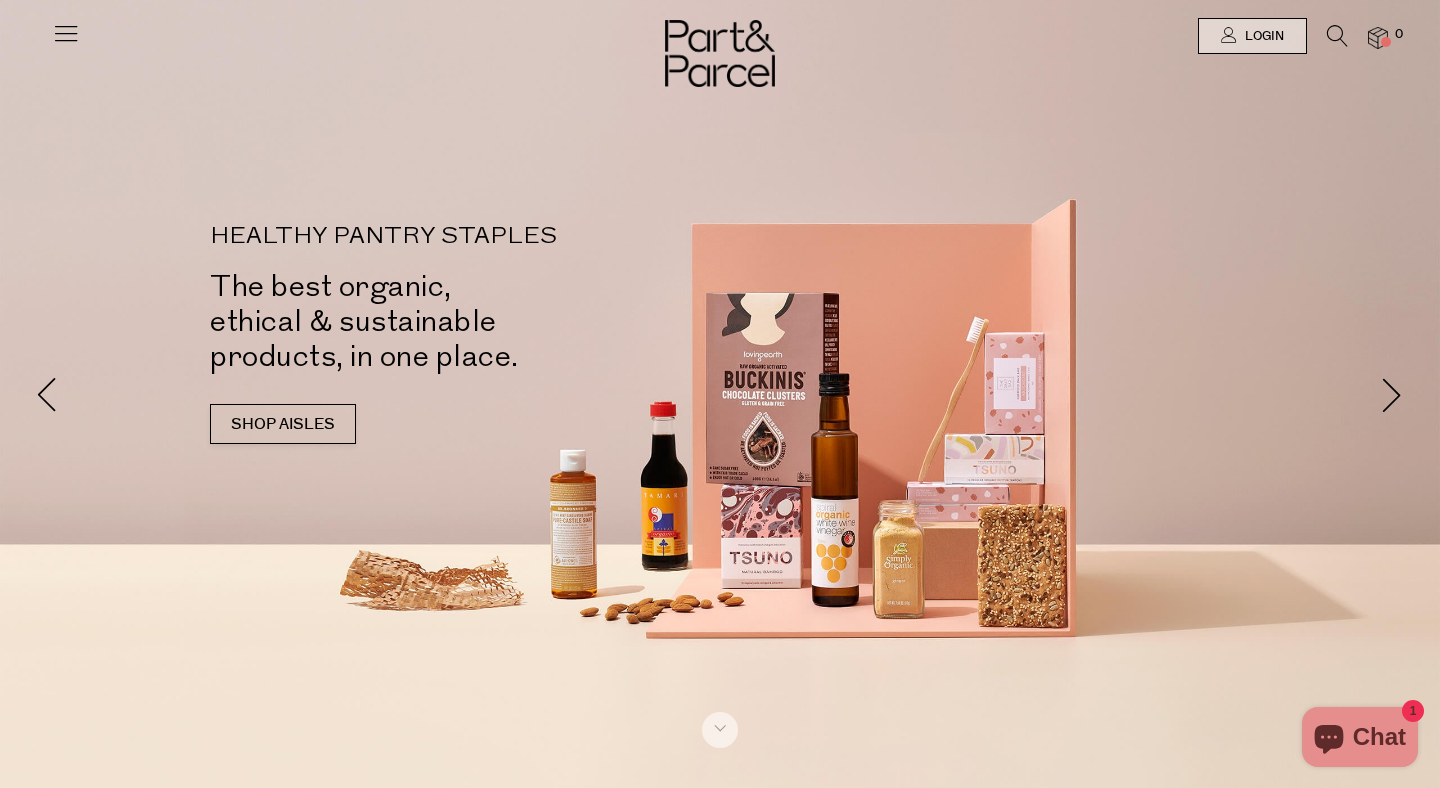 click at bounding box center (66, 33) 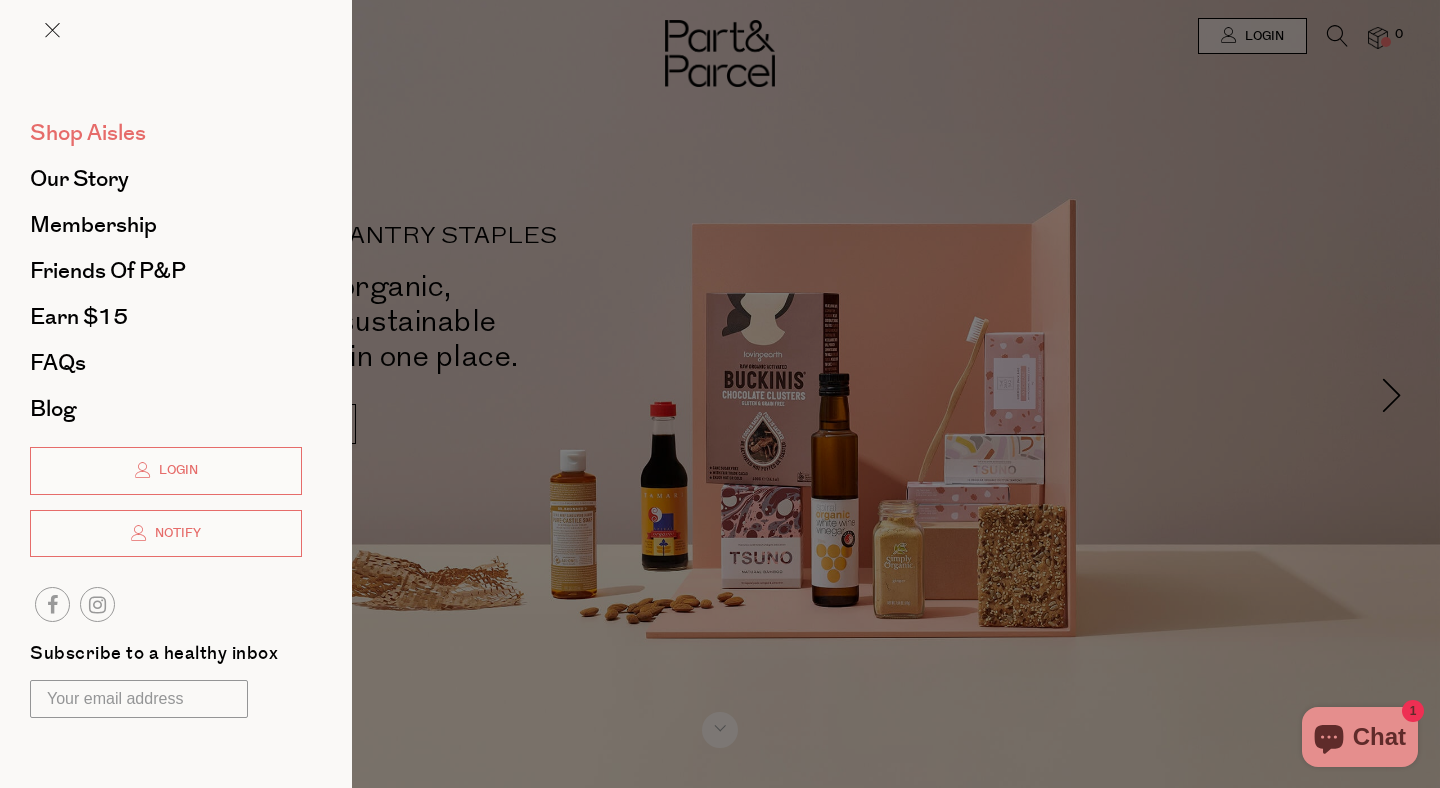 click on "Shop Aisles" at bounding box center (88, 133) 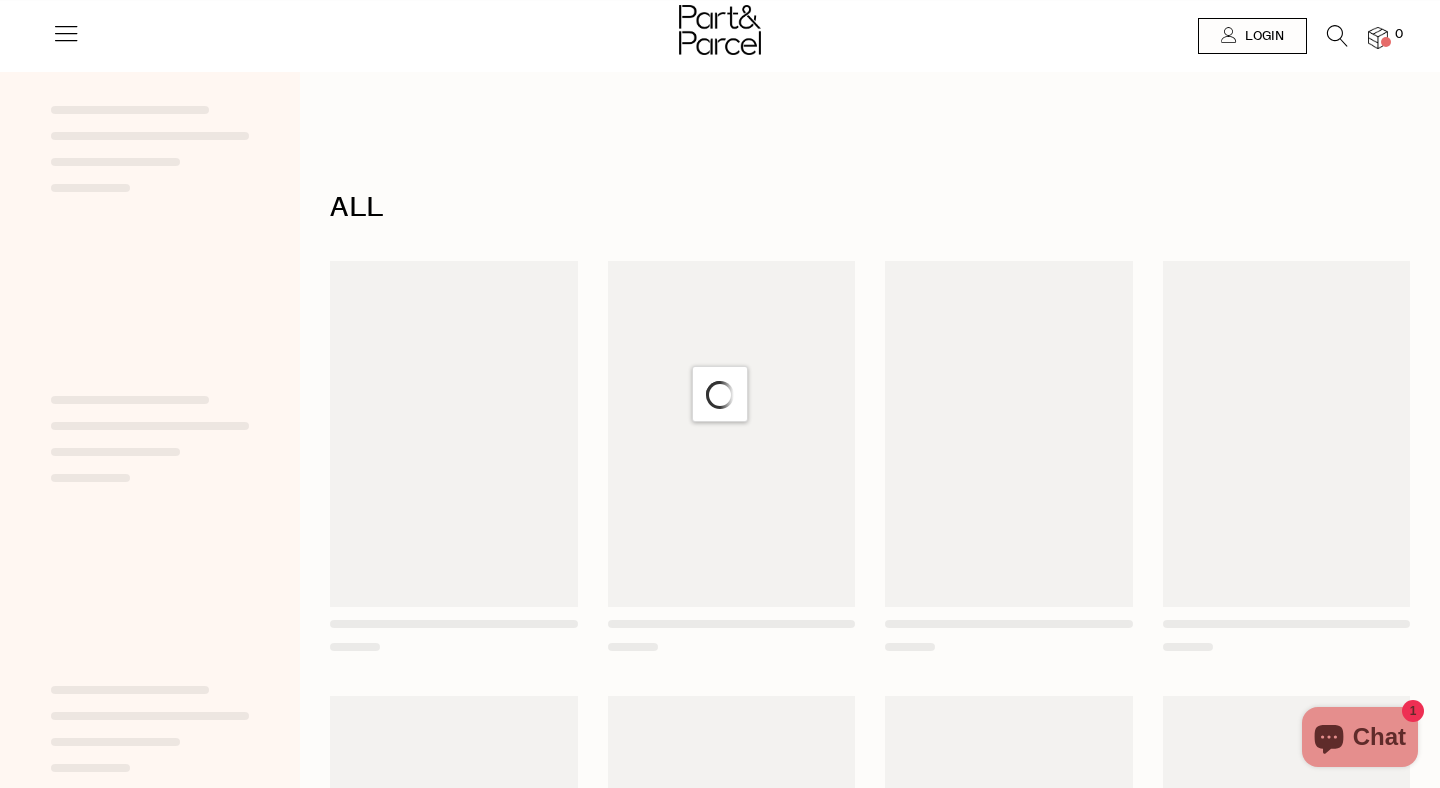 scroll, scrollTop: 0, scrollLeft: 0, axis: both 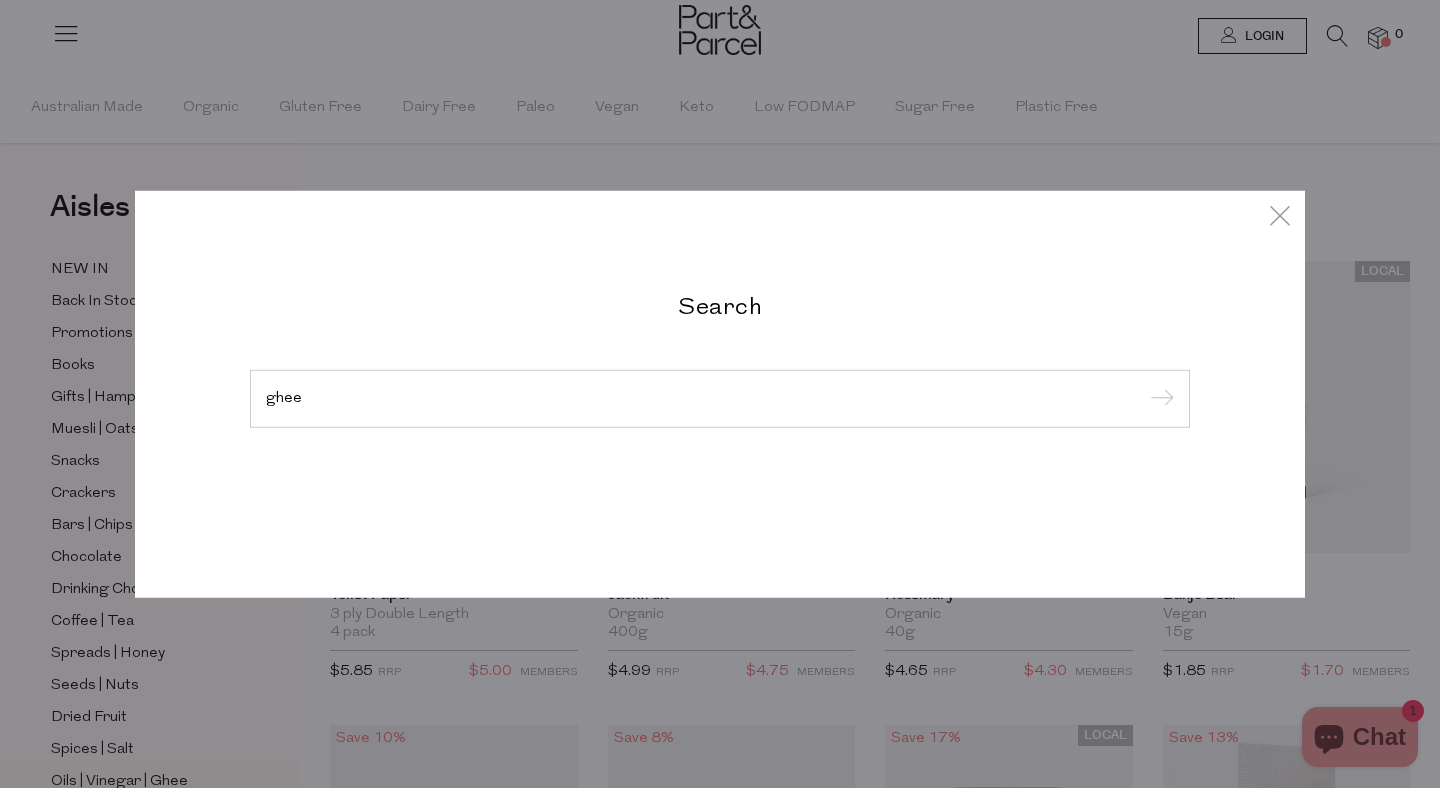type on "ghee" 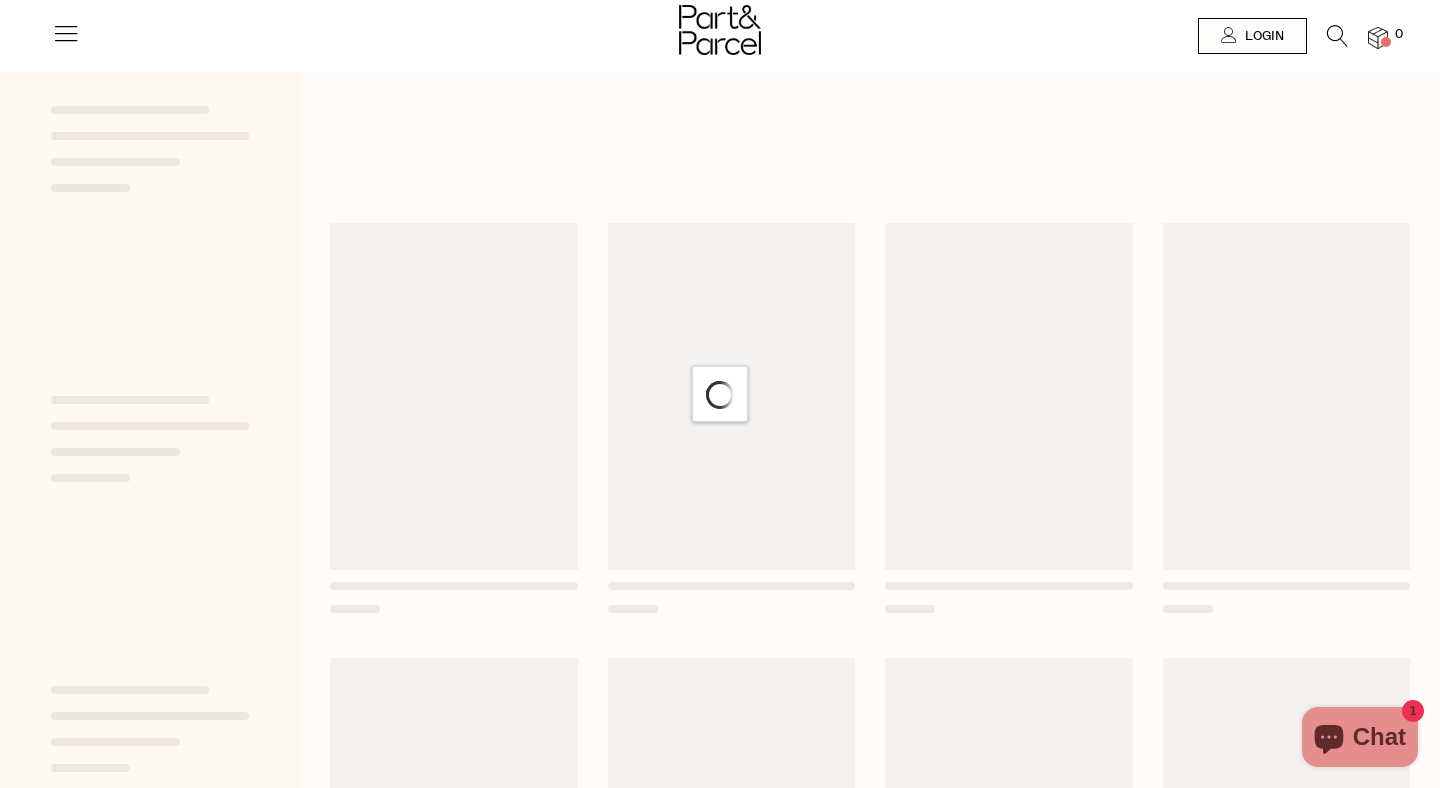 scroll, scrollTop: 0, scrollLeft: 0, axis: both 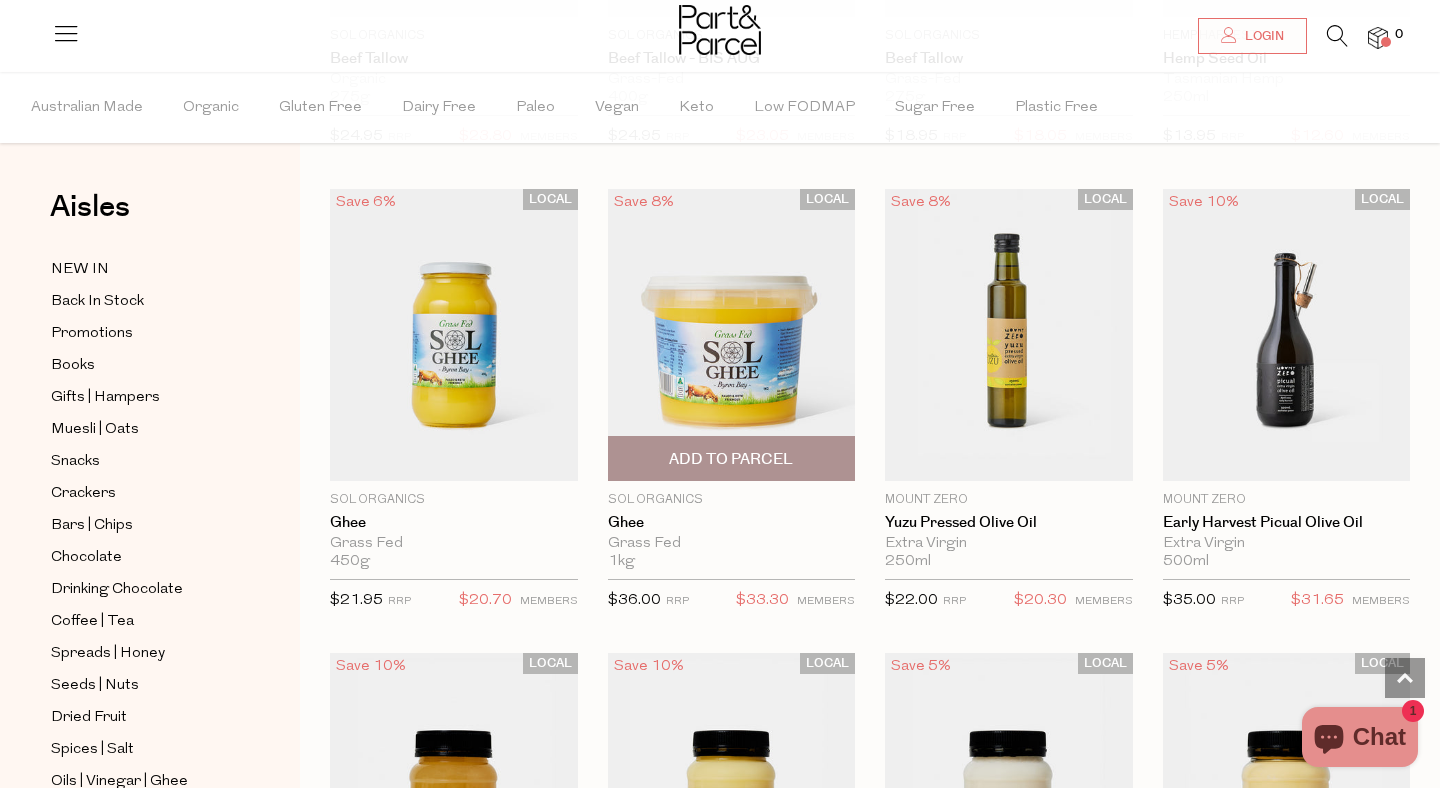 click at bounding box center [732, 335] 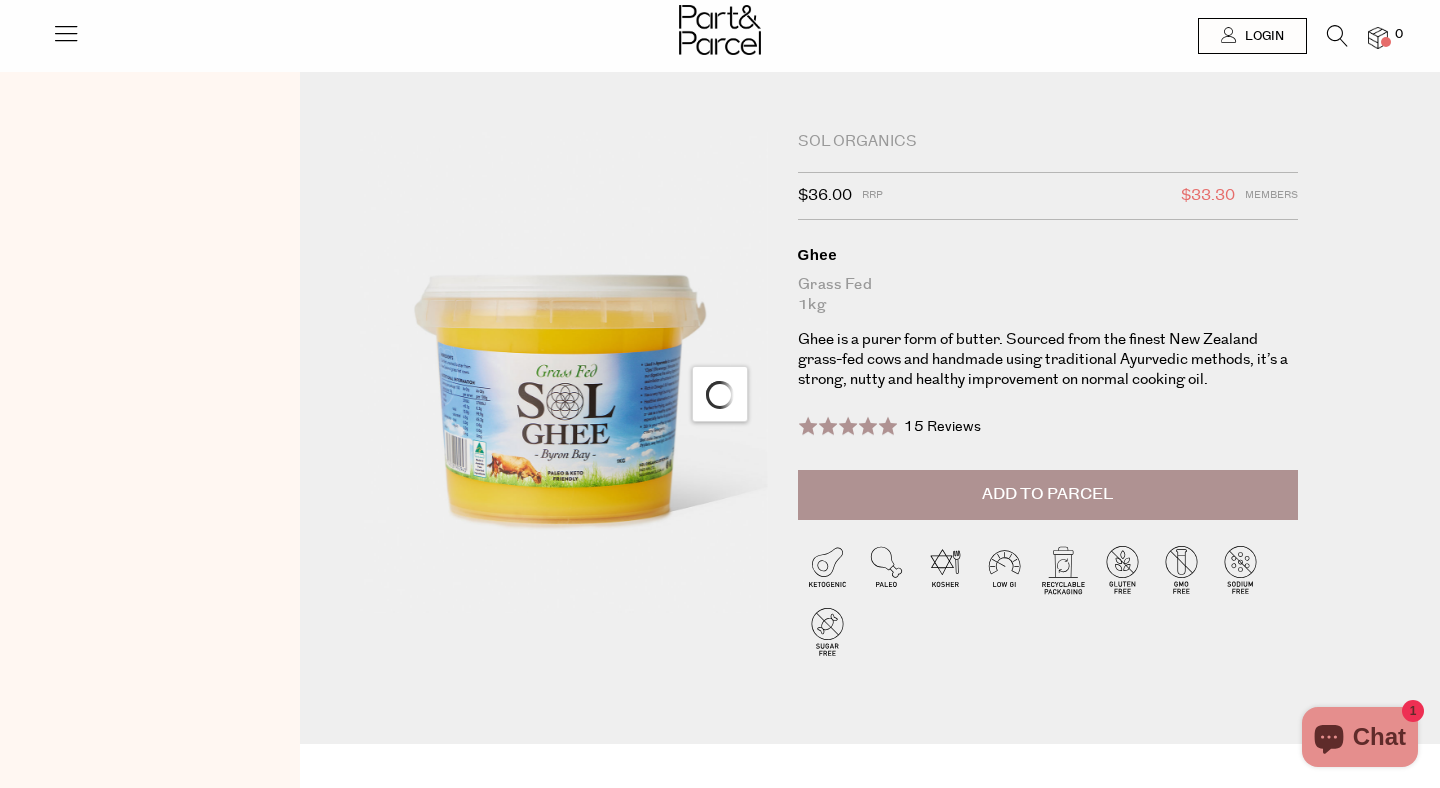 scroll, scrollTop: 0, scrollLeft: 0, axis: both 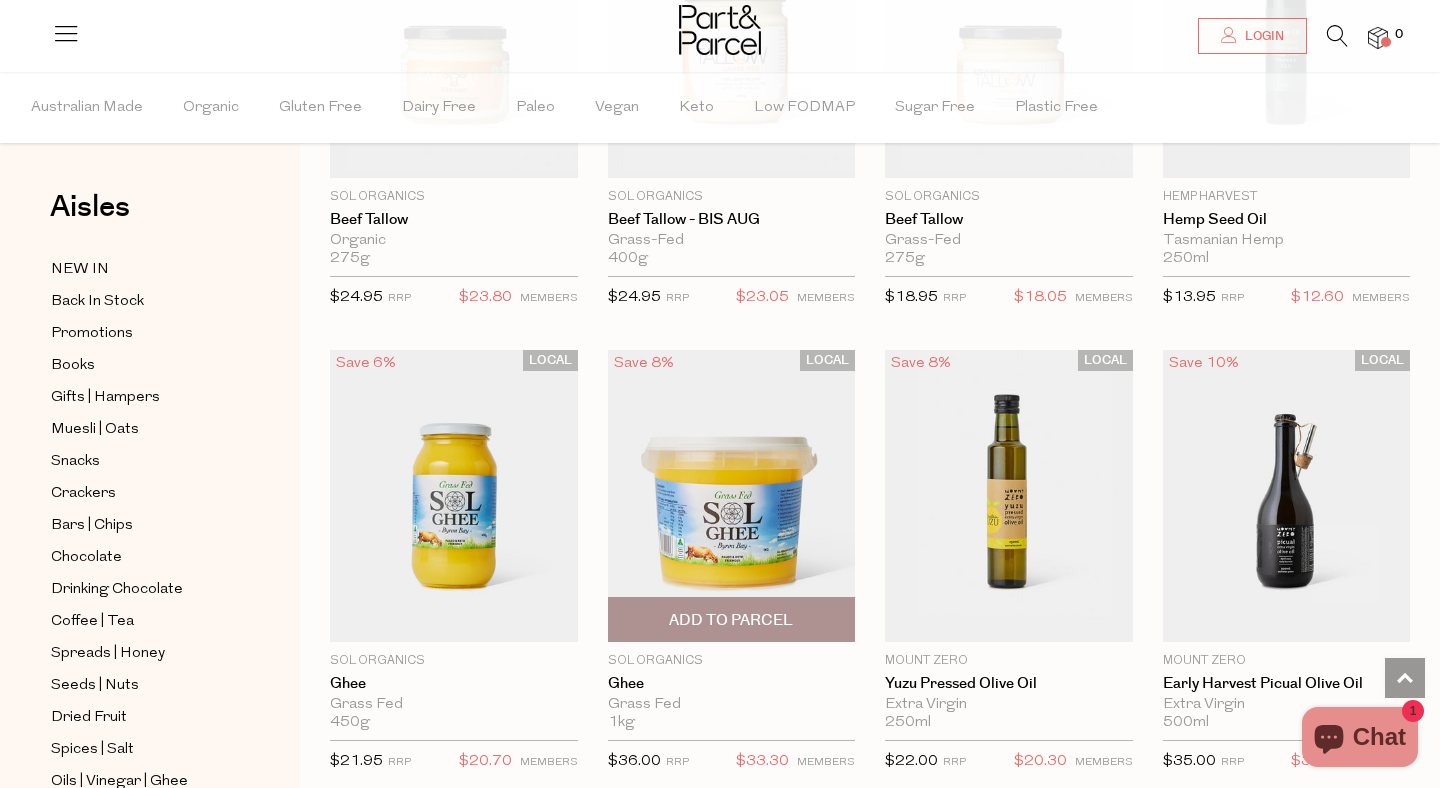 click at bounding box center (732, 496) 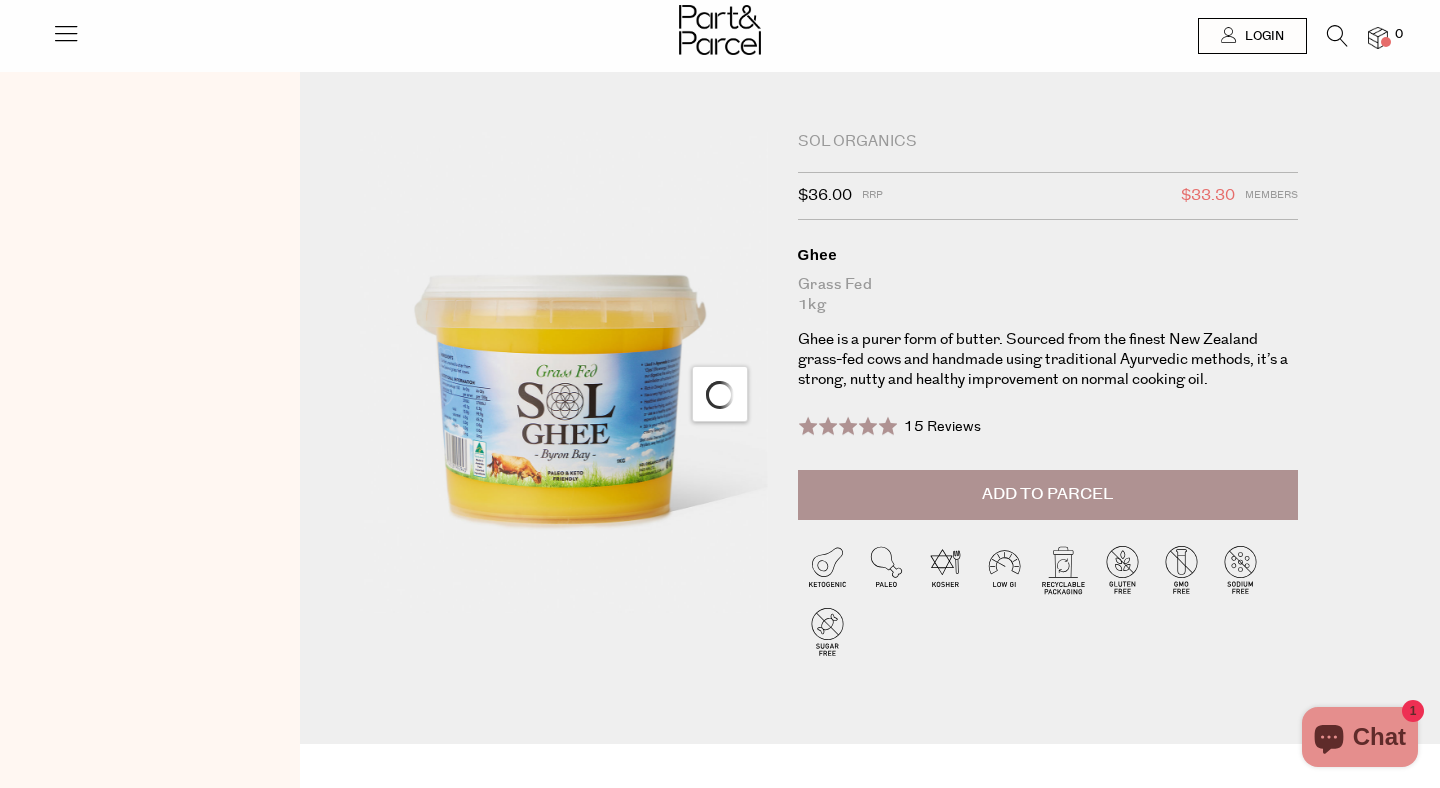 scroll, scrollTop: 0, scrollLeft: 0, axis: both 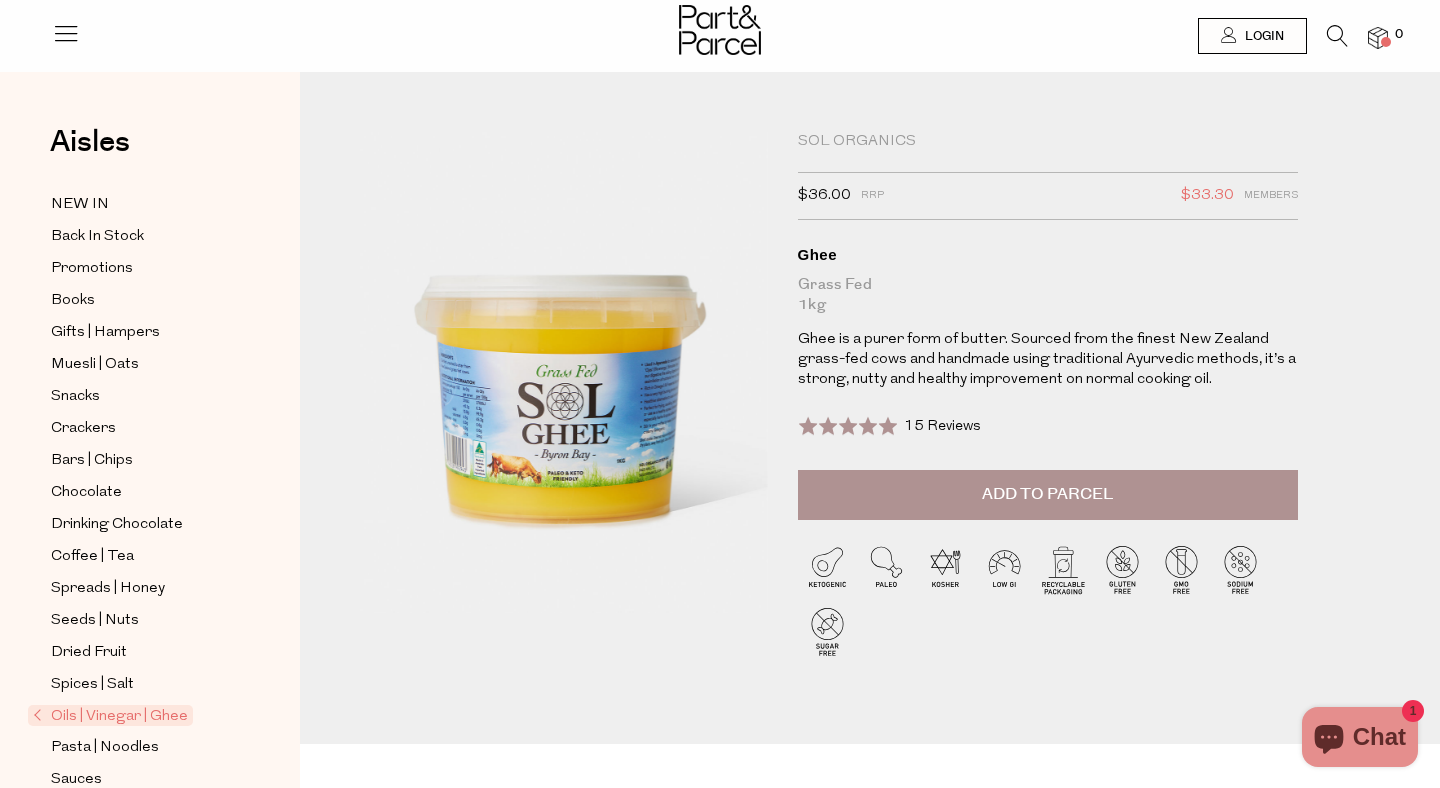 click on "Add to Parcel" at bounding box center (1048, 495) 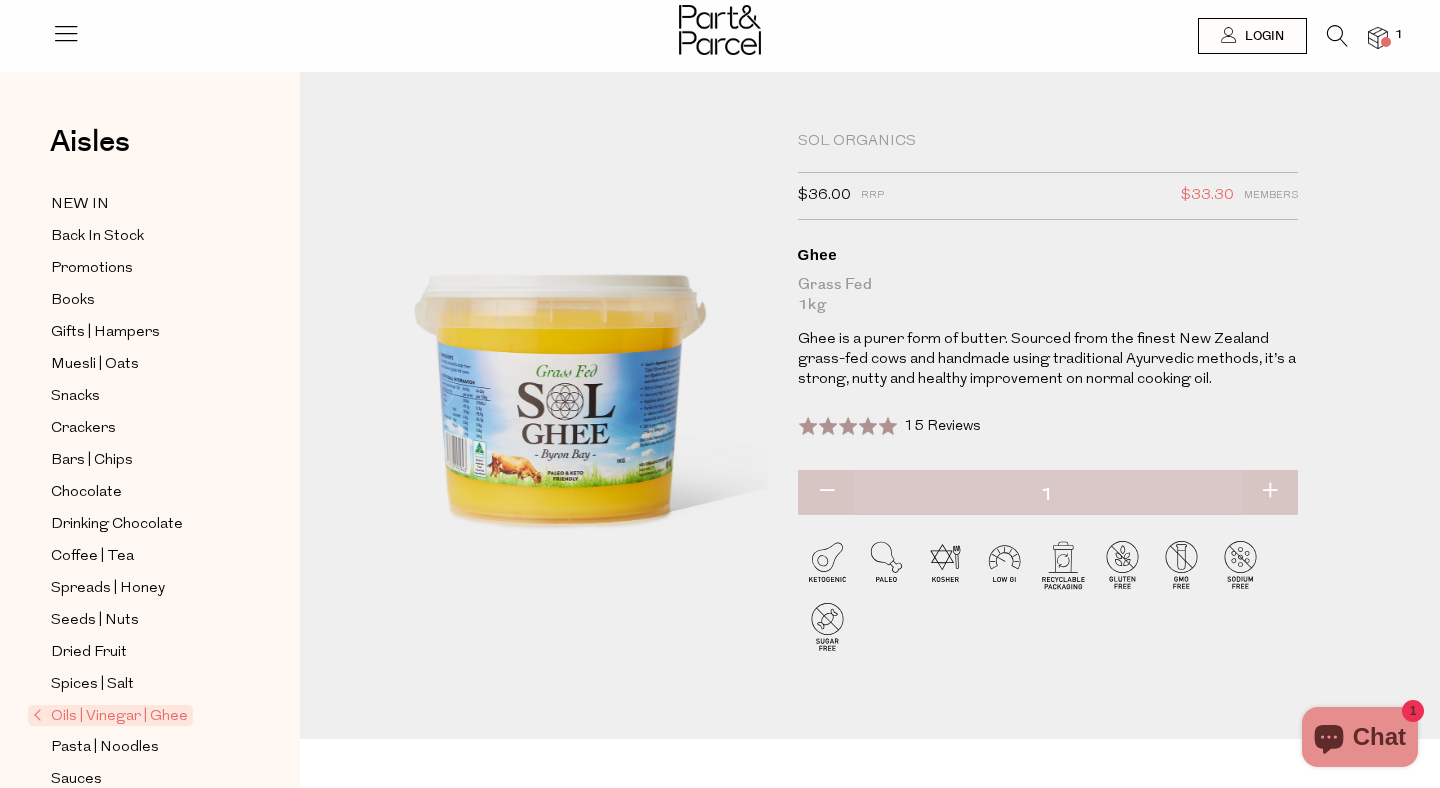 click at bounding box center [1269, 492] 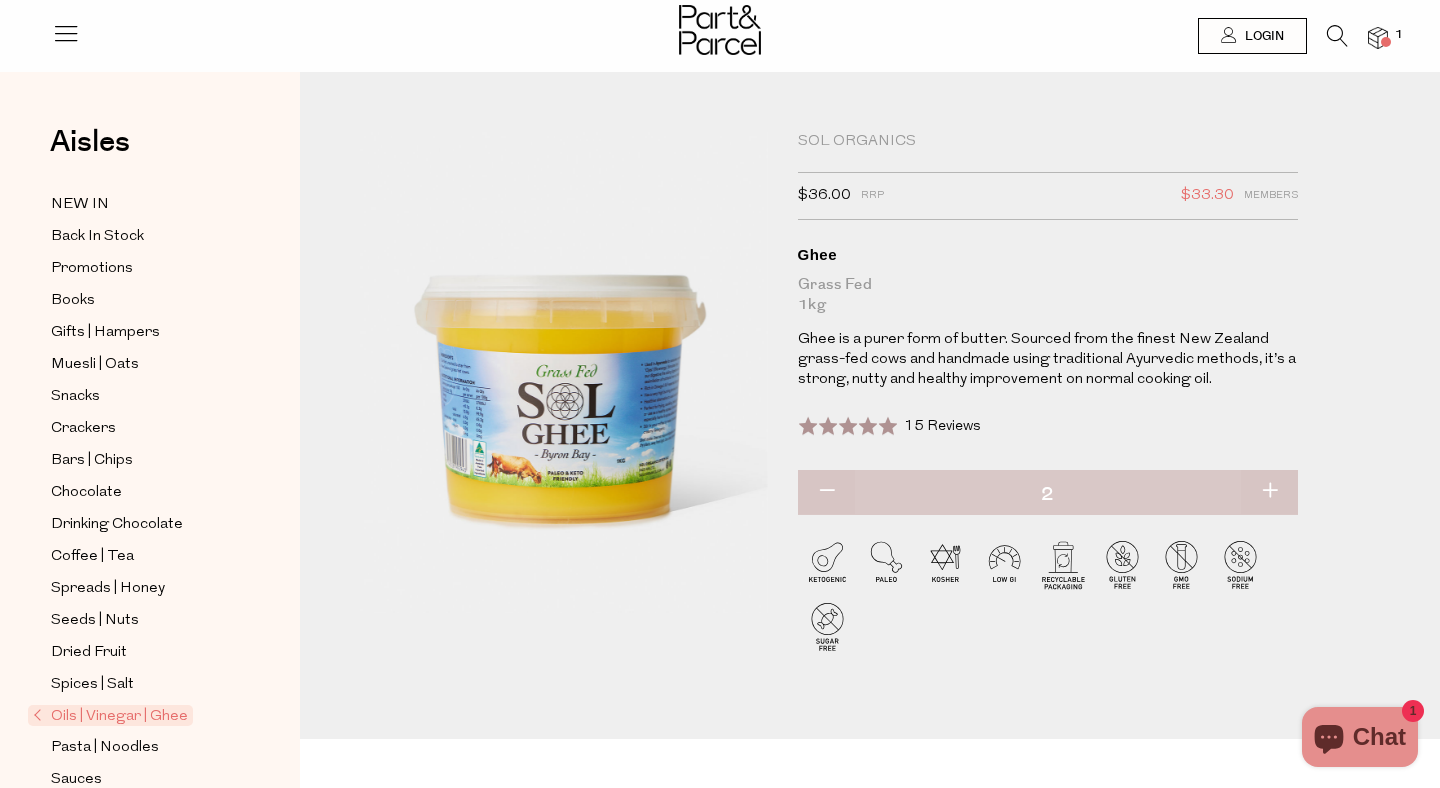 type on "2" 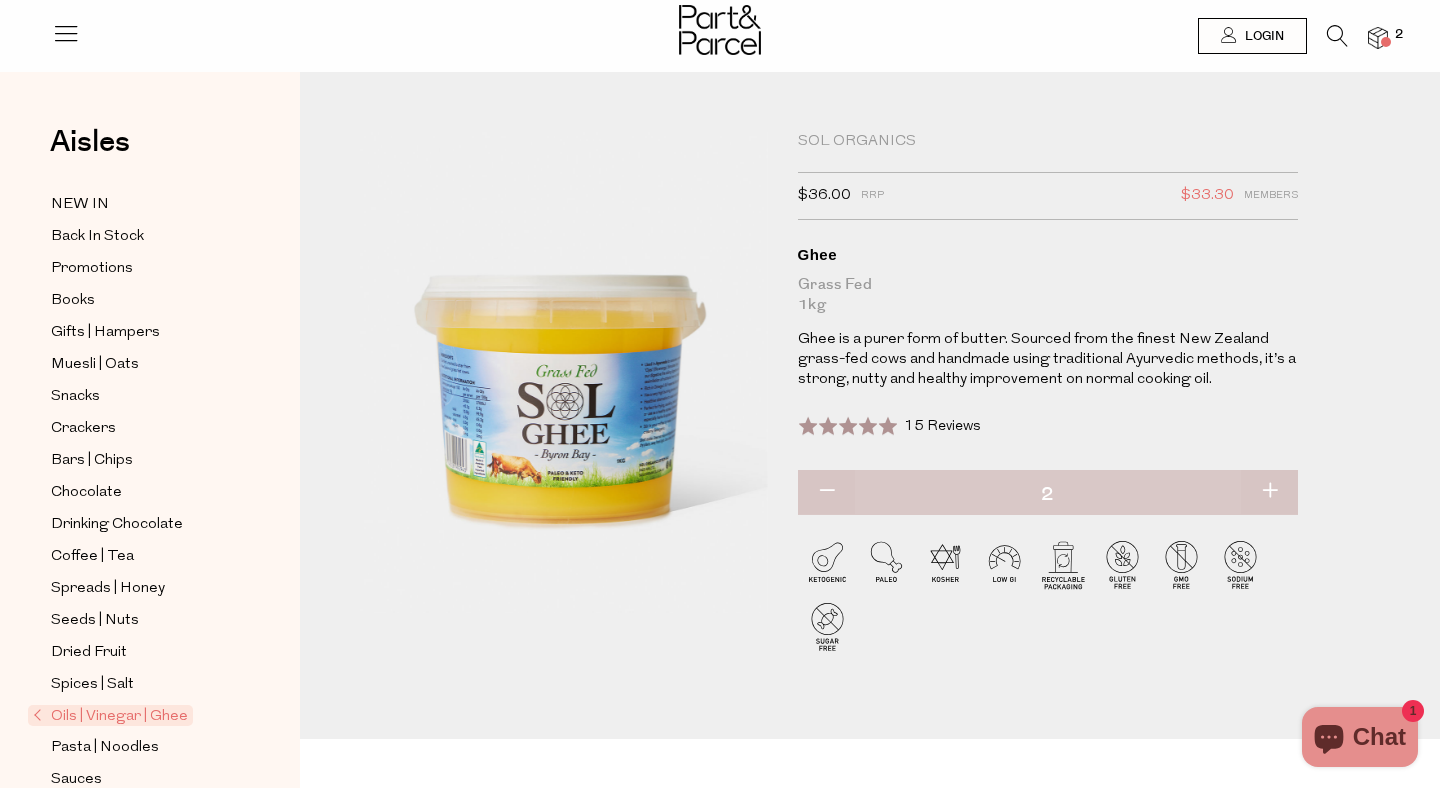 click at bounding box center (66, 33) 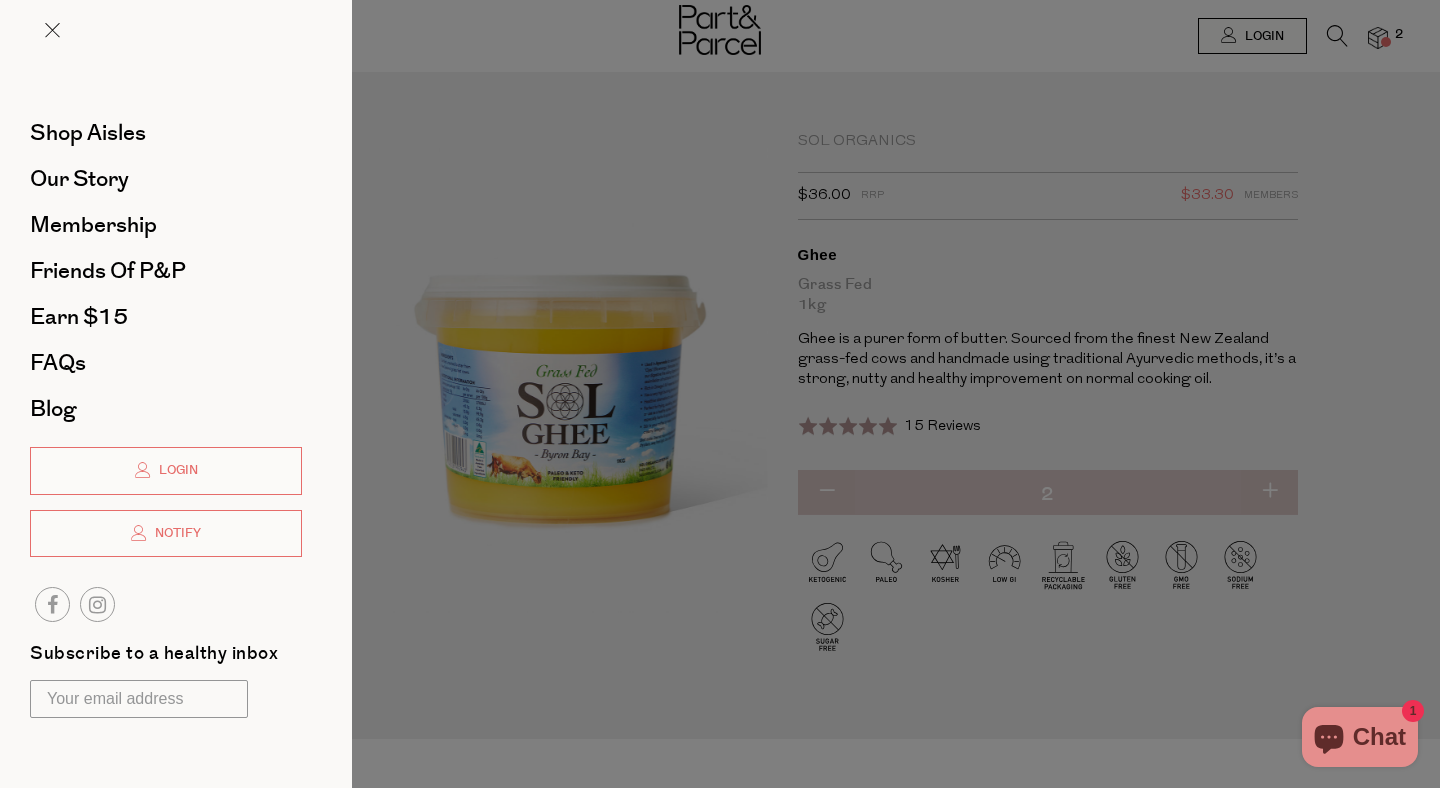 click at bounding box center [720, 394] 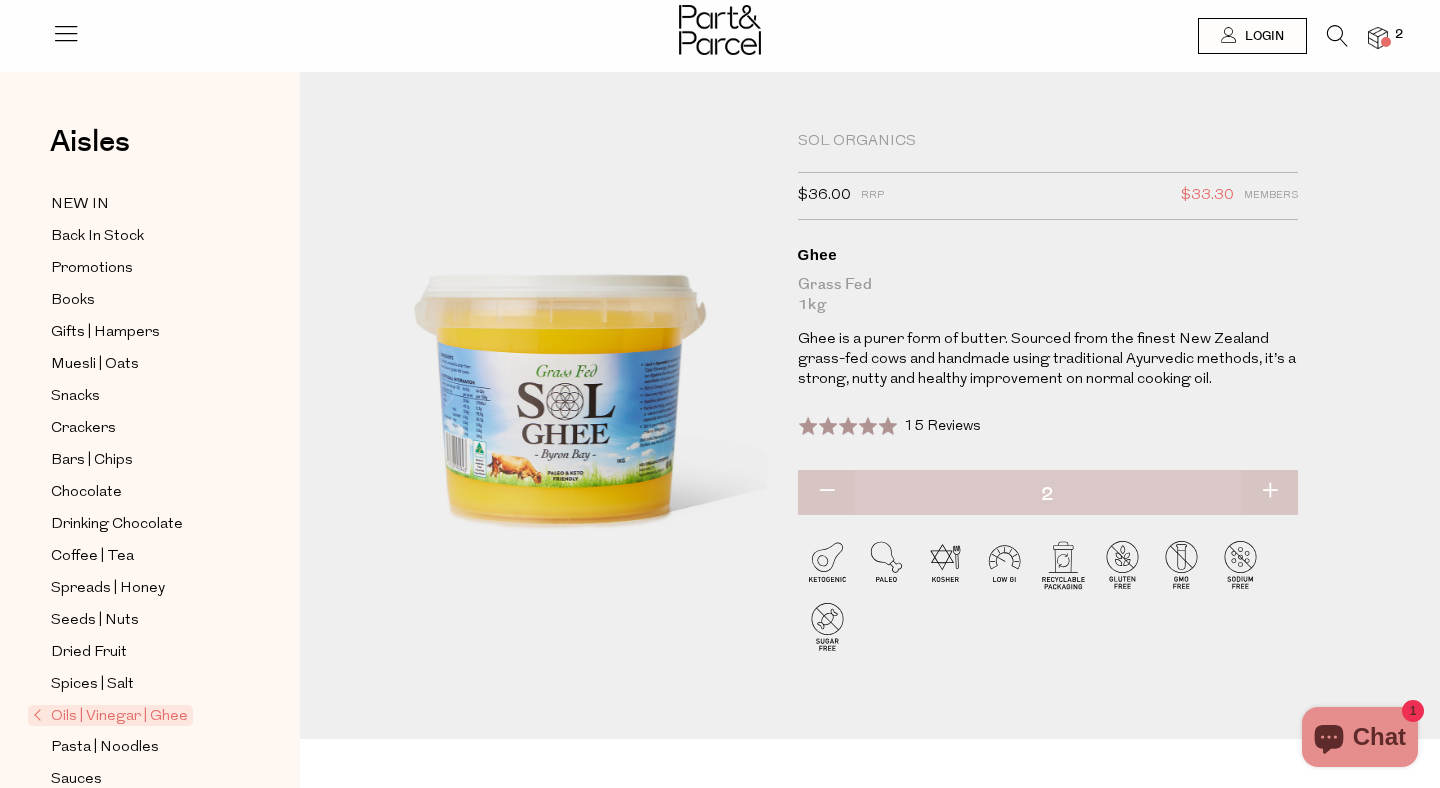 click at bounding box center [1337, 36] 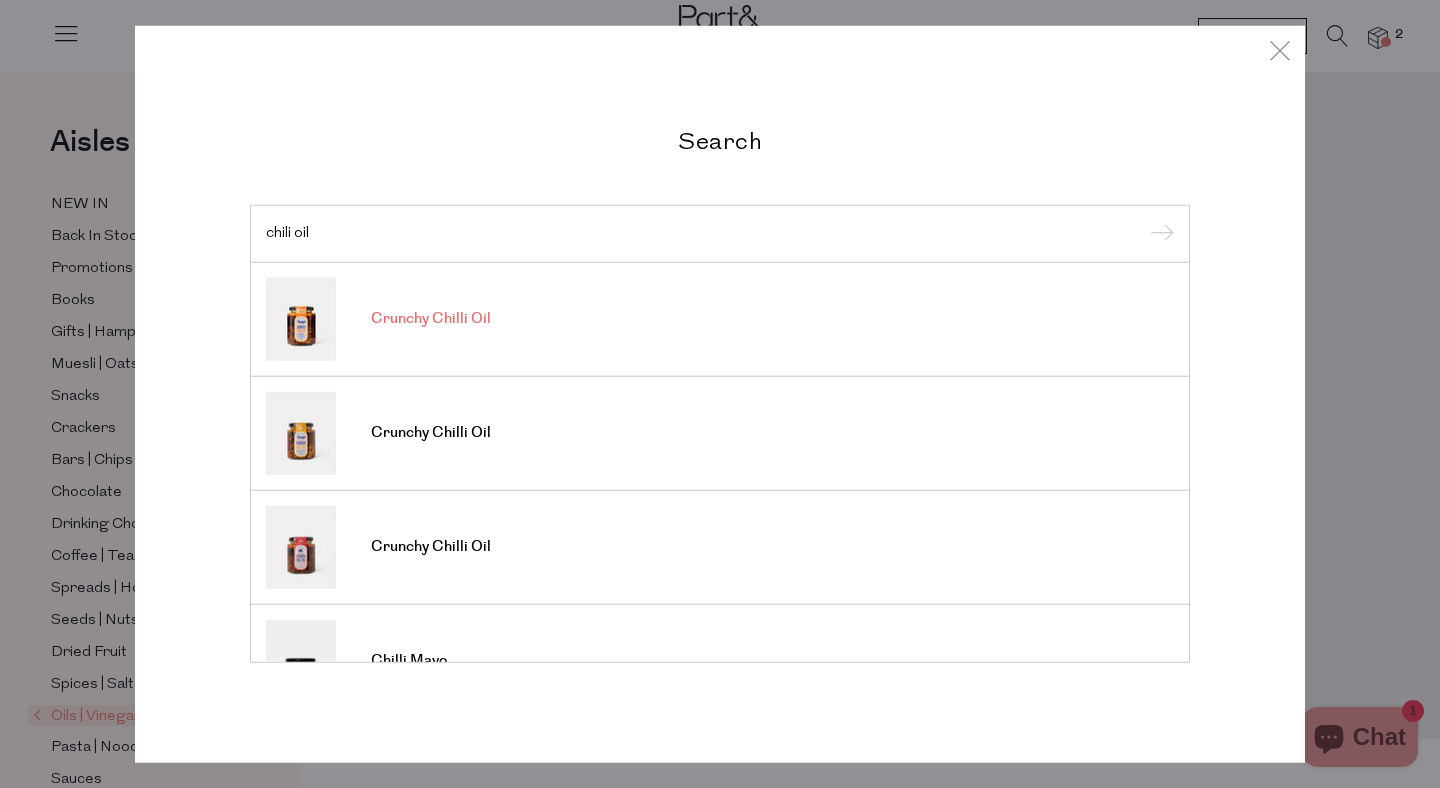 type on "chili oil" 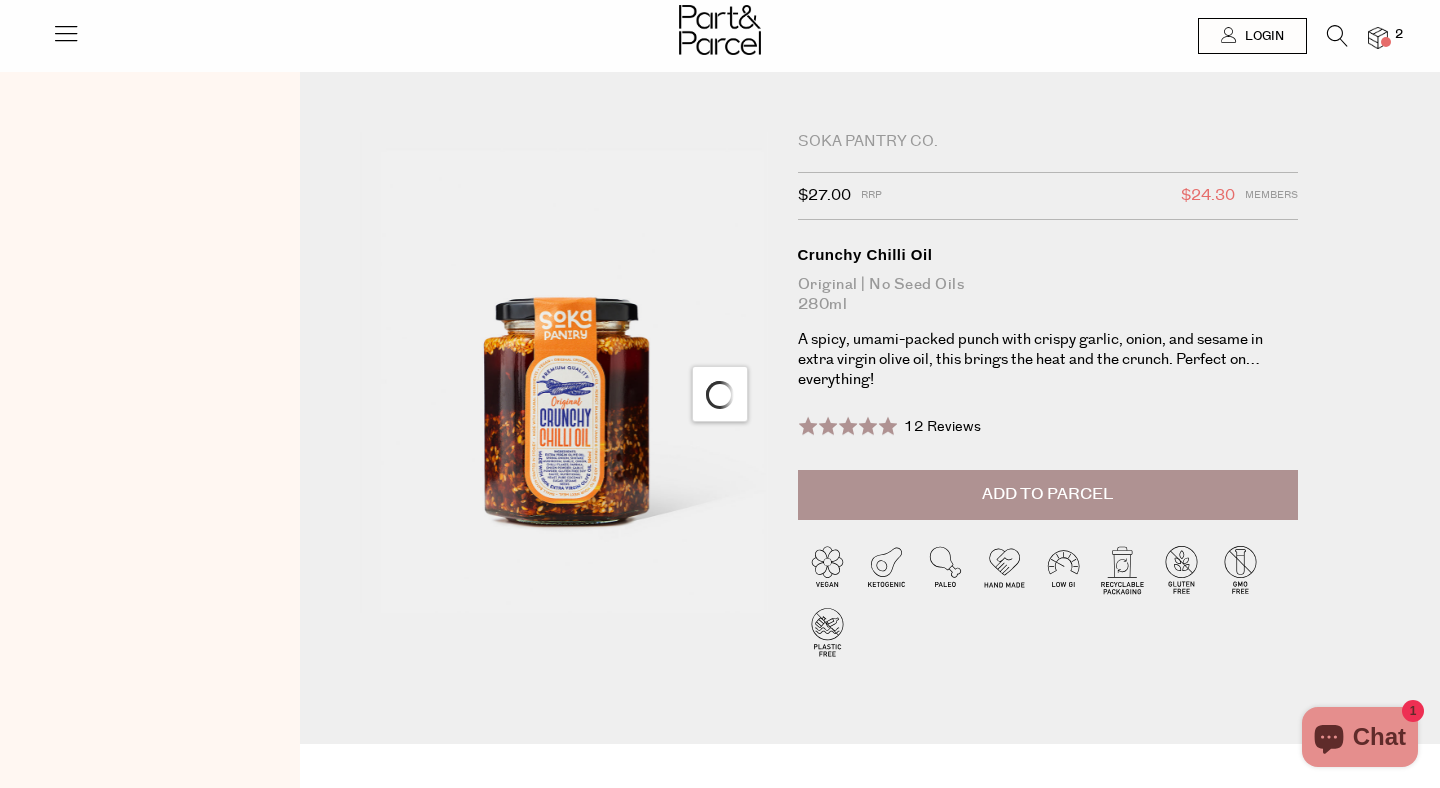 scroll, scrollTop: 0, scrollLeft: 0, axis: both 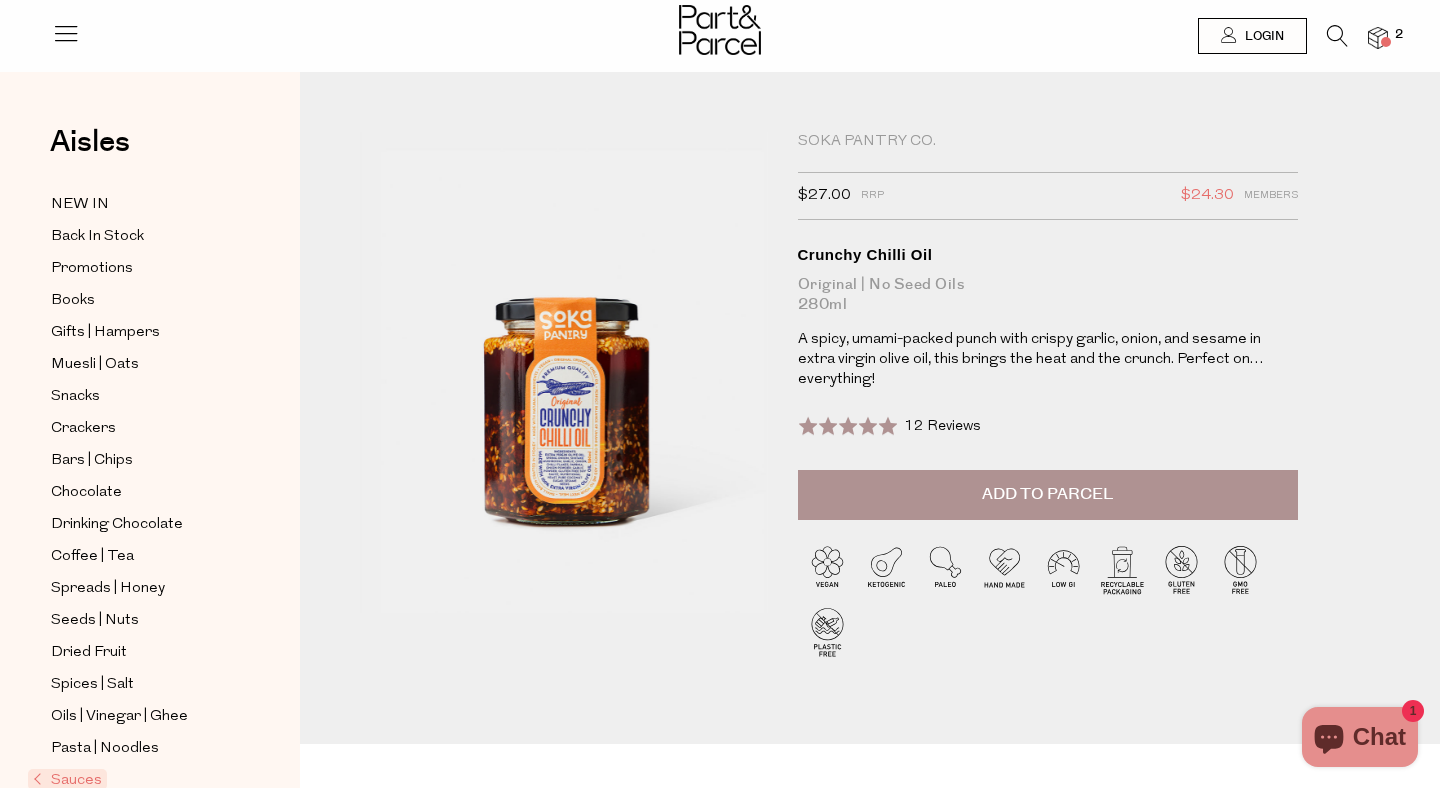 click on "Add to Parcel" at bounding box center (1047, 494) 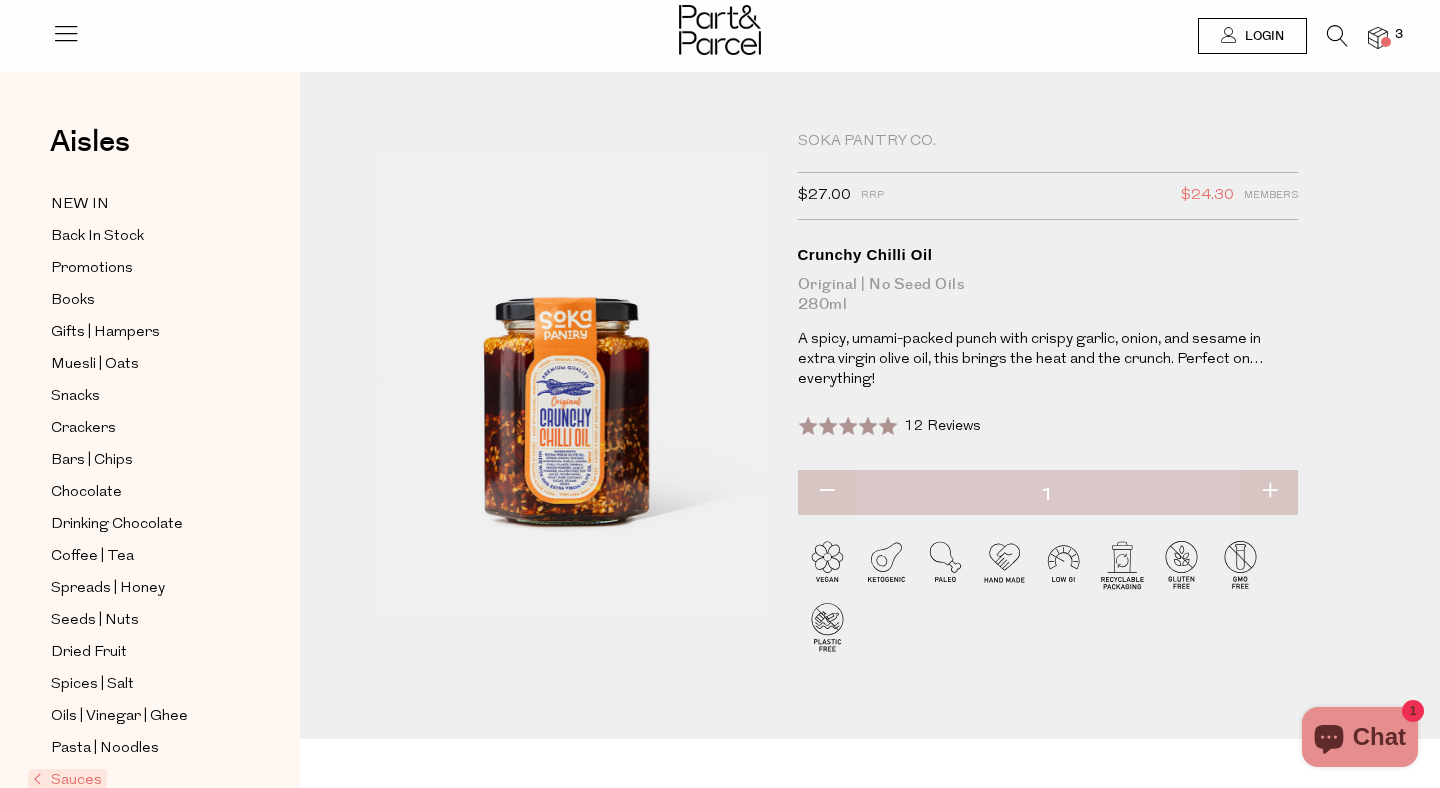 click at bounding box center [1337, 36] 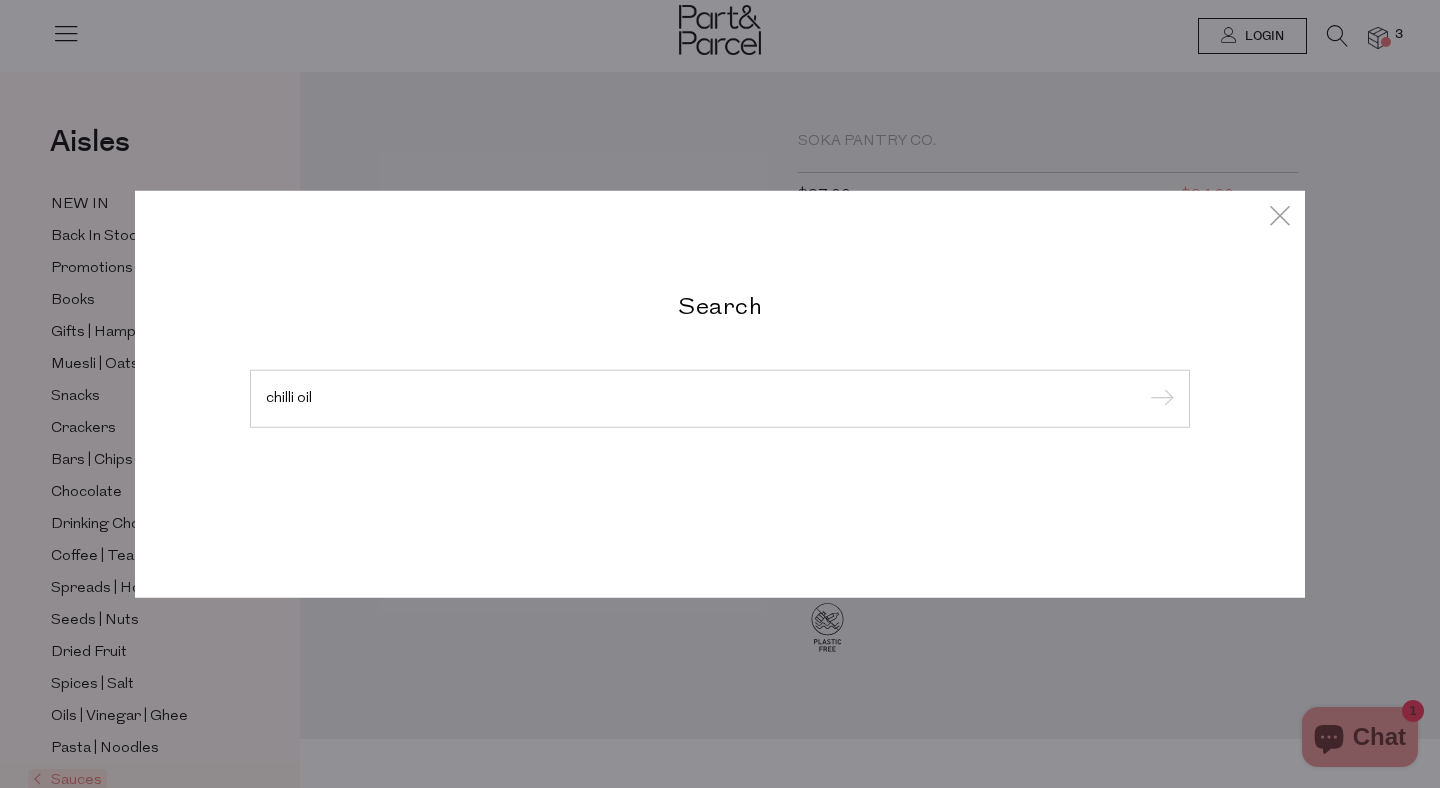 type on "chilli oil" 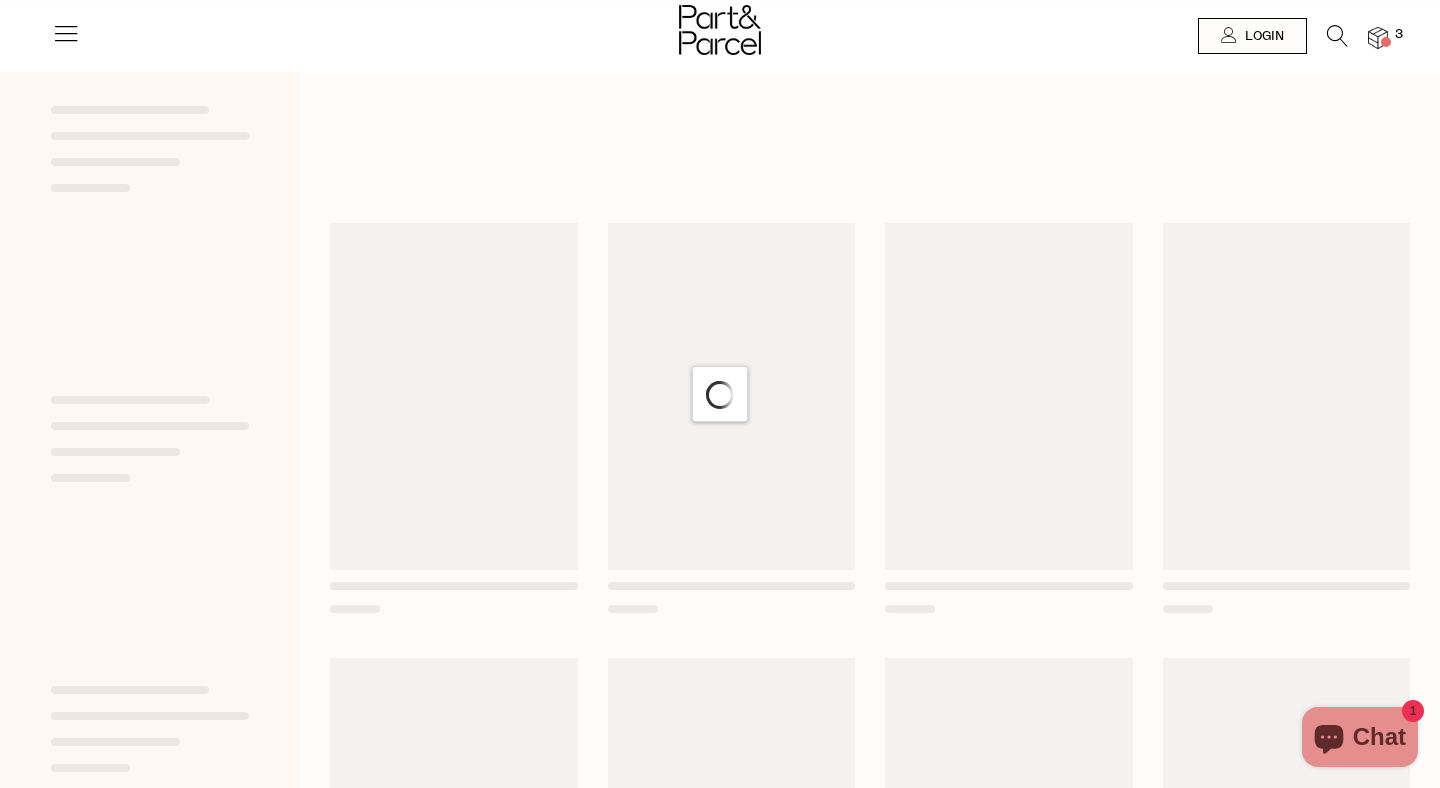 scroll, scrollTop: 0, scrollLeft: 0, axis: both 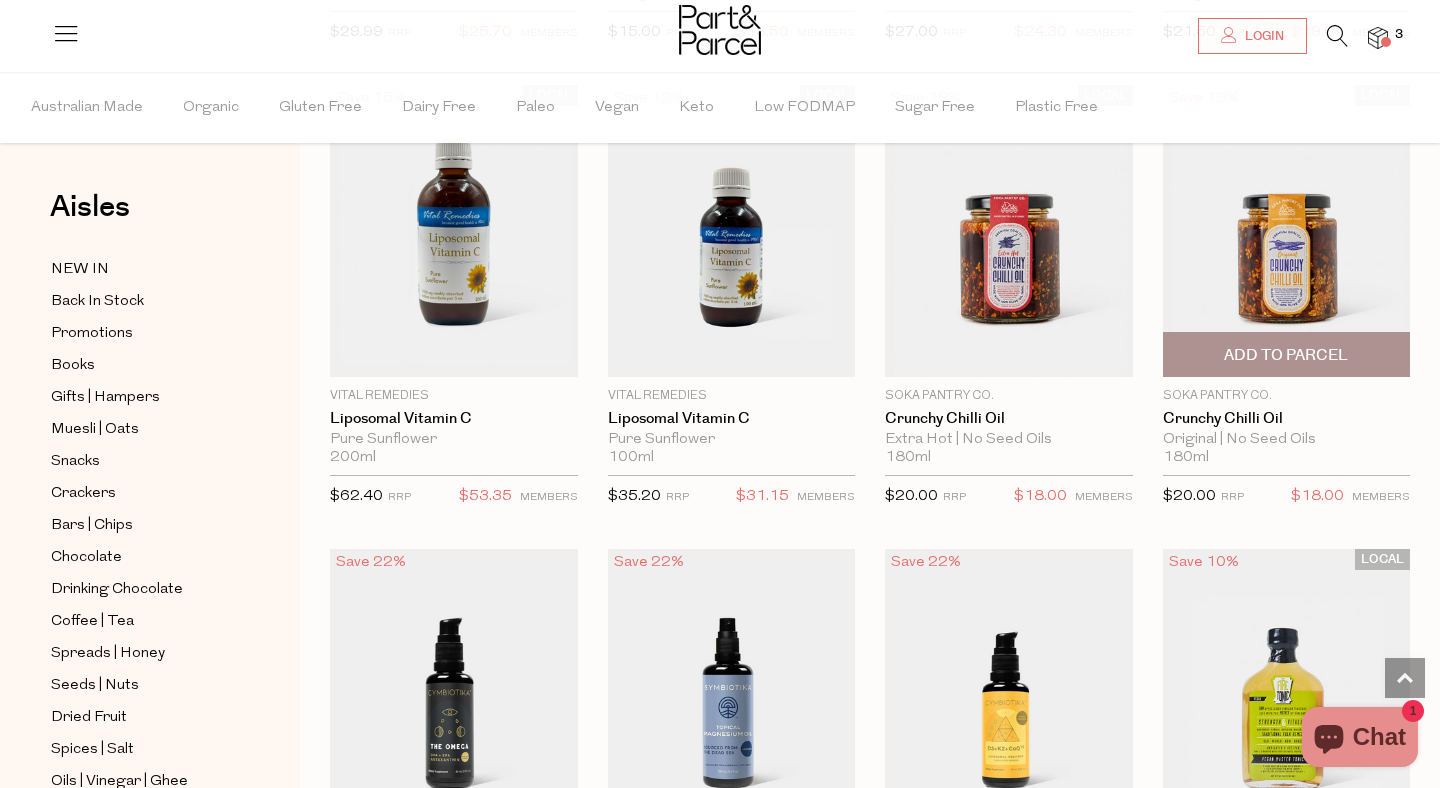 click on "Add To Parcel" at bounding box center (1287, 354) 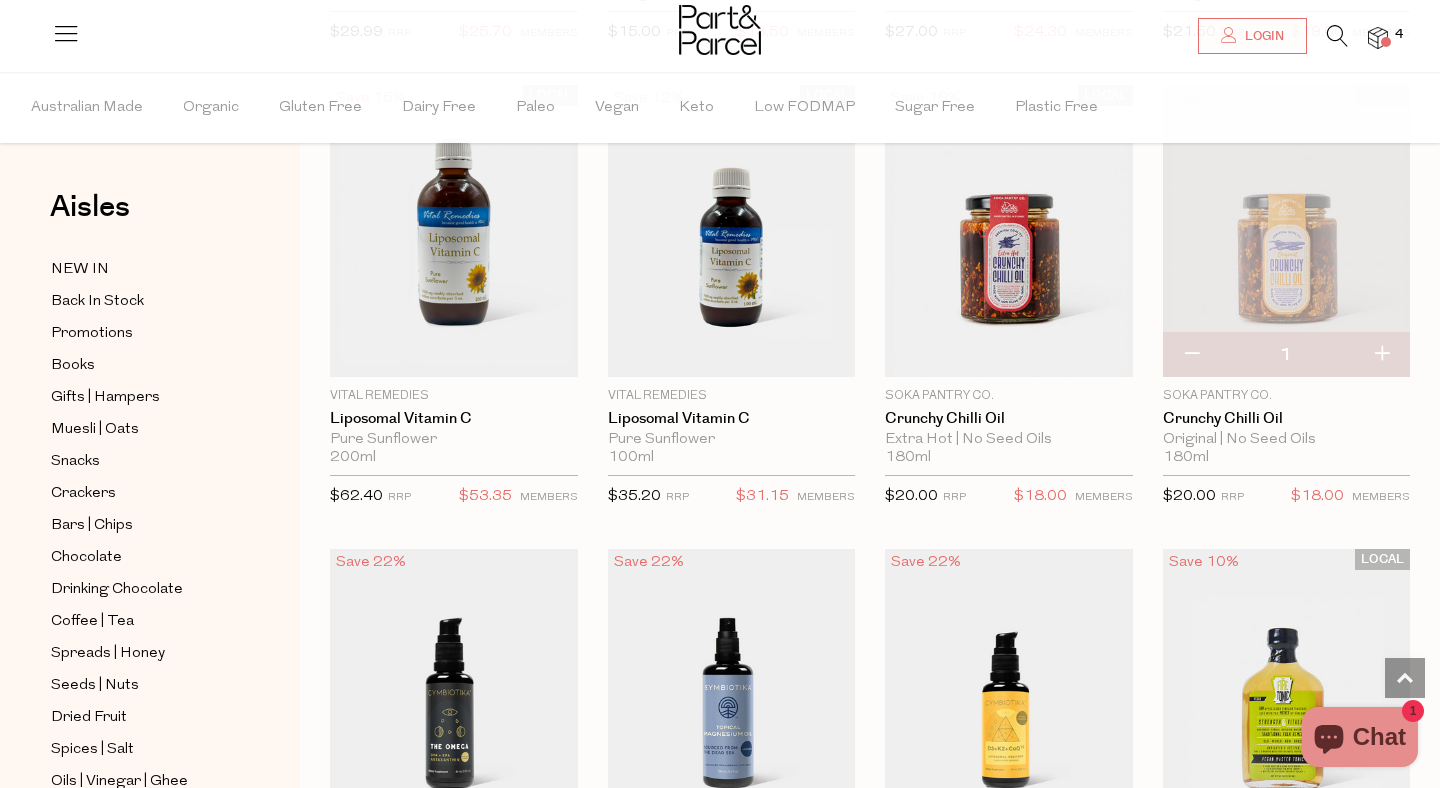 click at bounding box center [1386, 42] 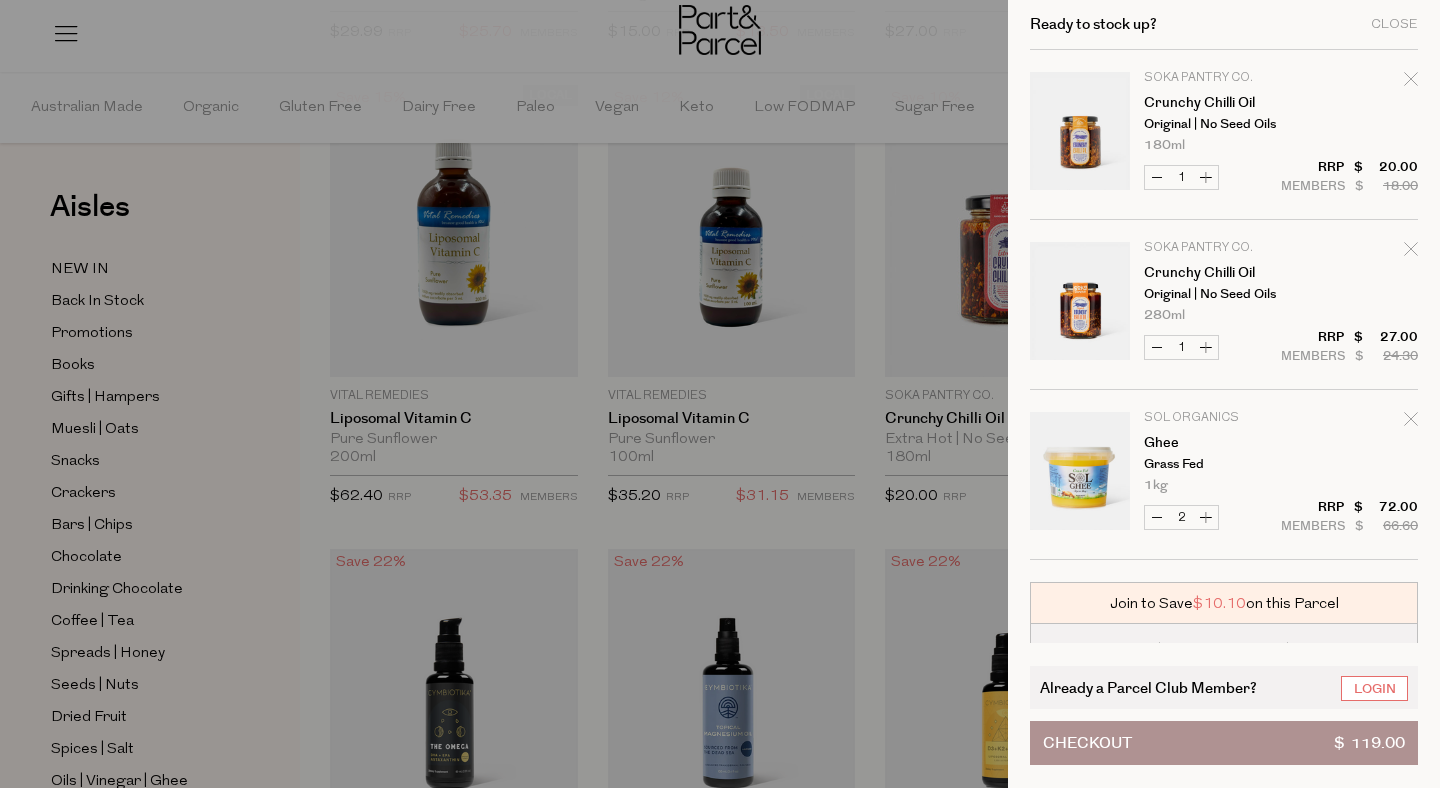 click 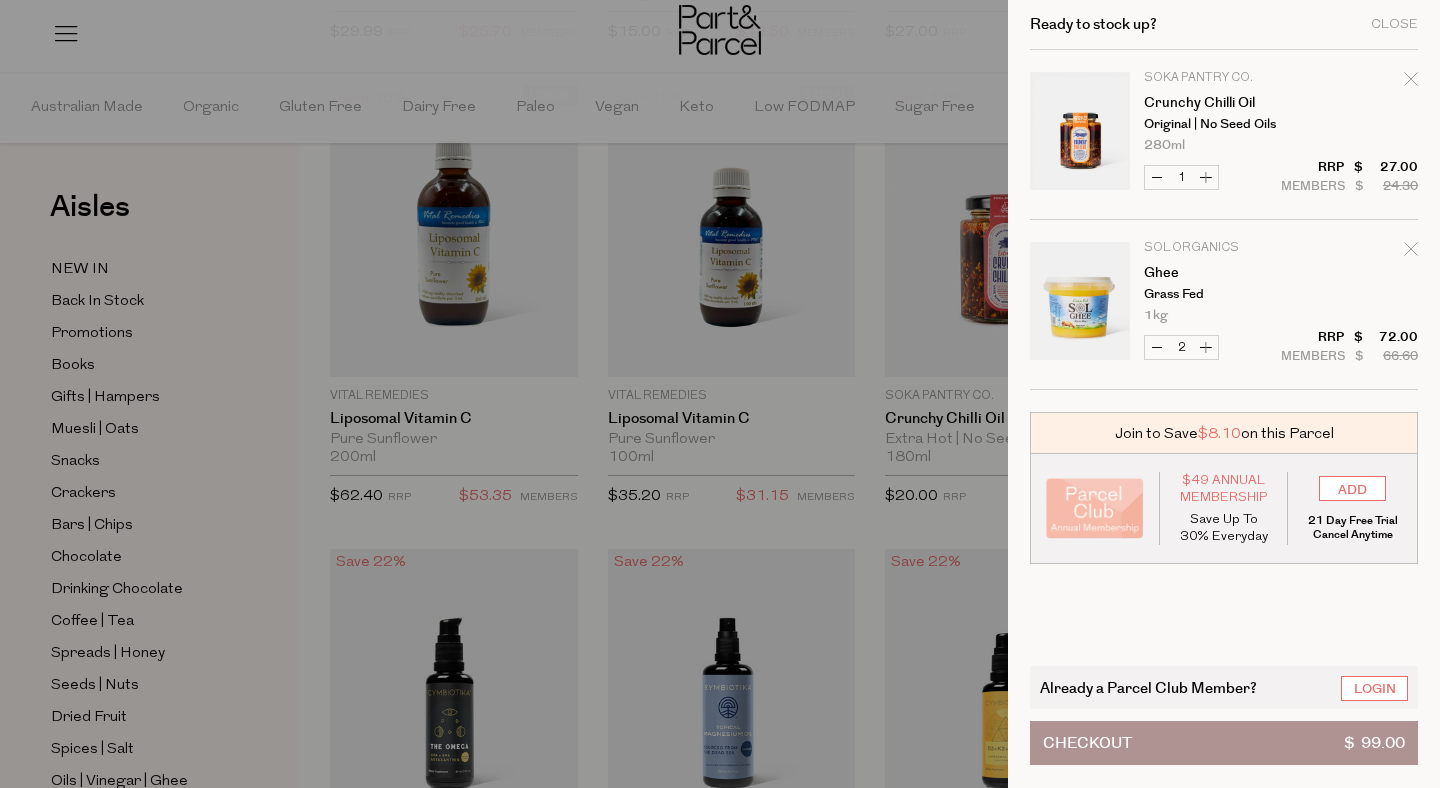 click at bounding box center (720, 394) 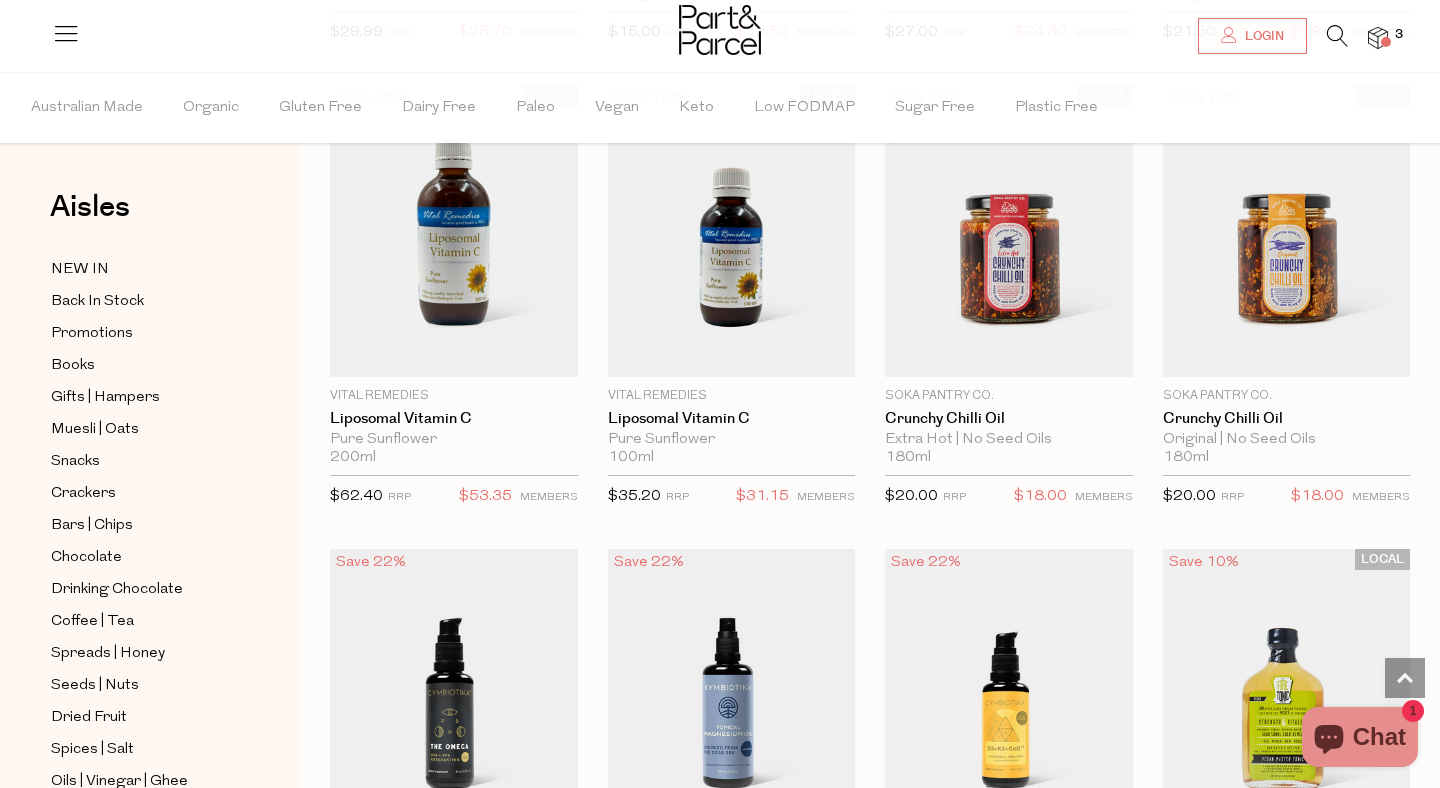 scroll, scrollTop: 10, scrollLeft: 0, axis: vertical 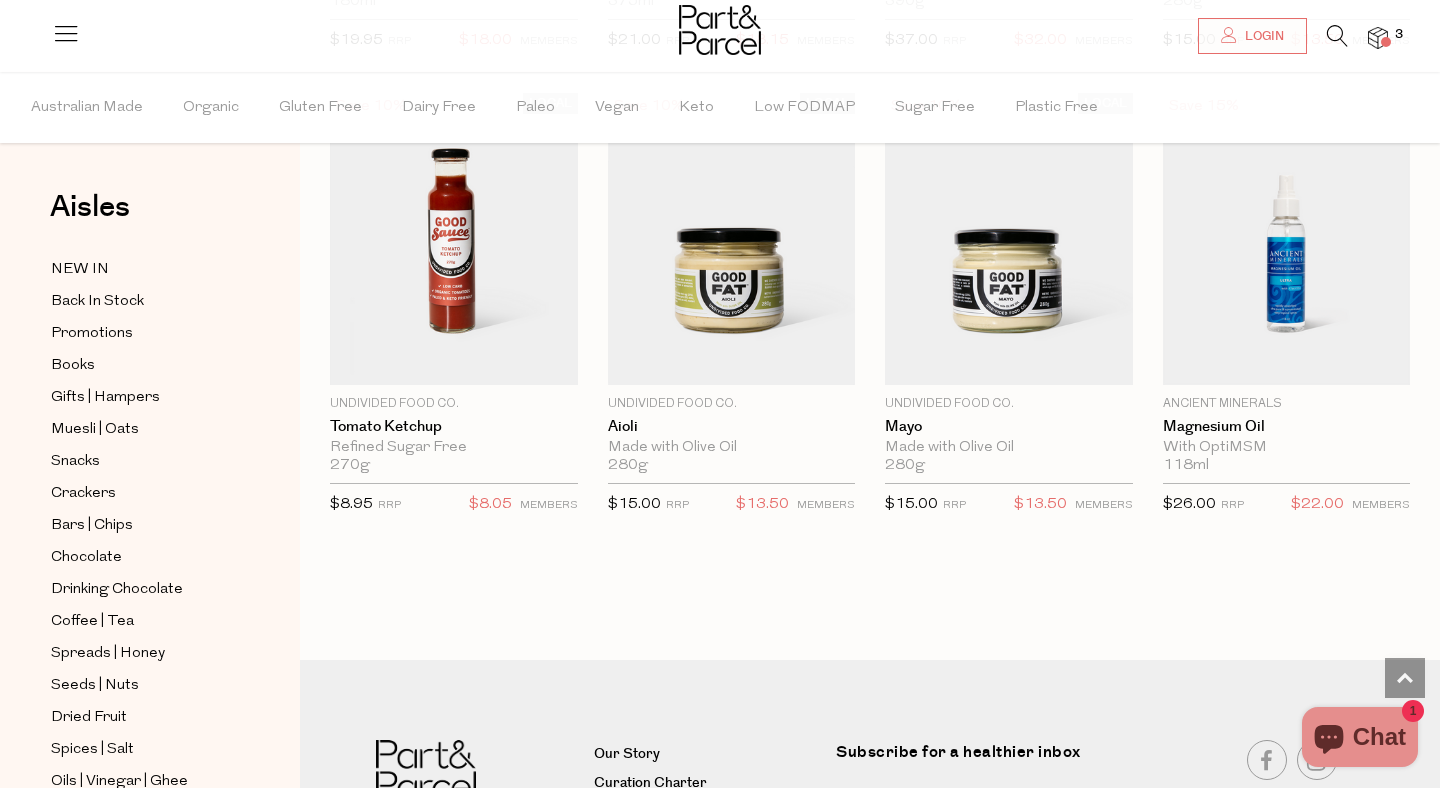 click at bounding box center (1337, 36) 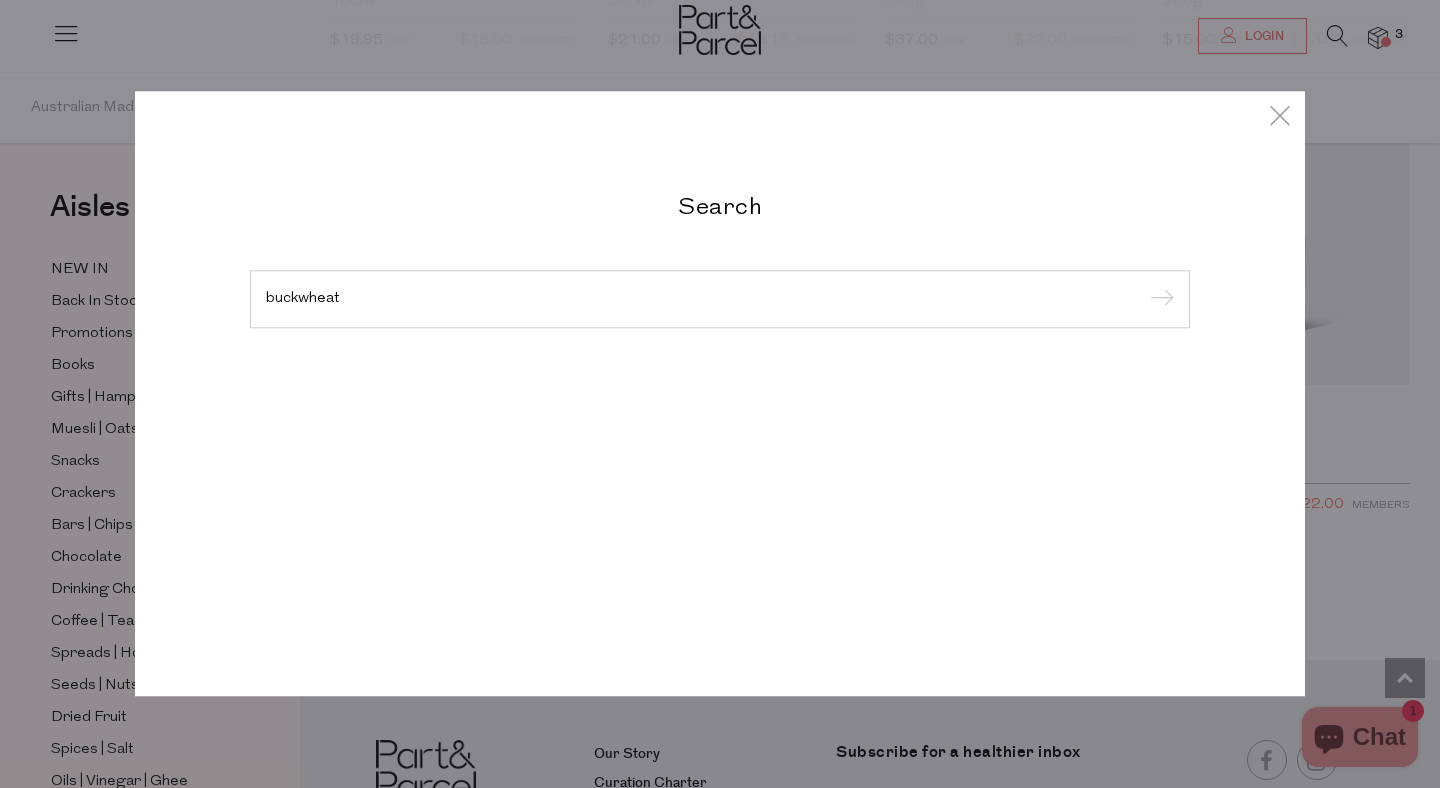 type on "buckwheat" 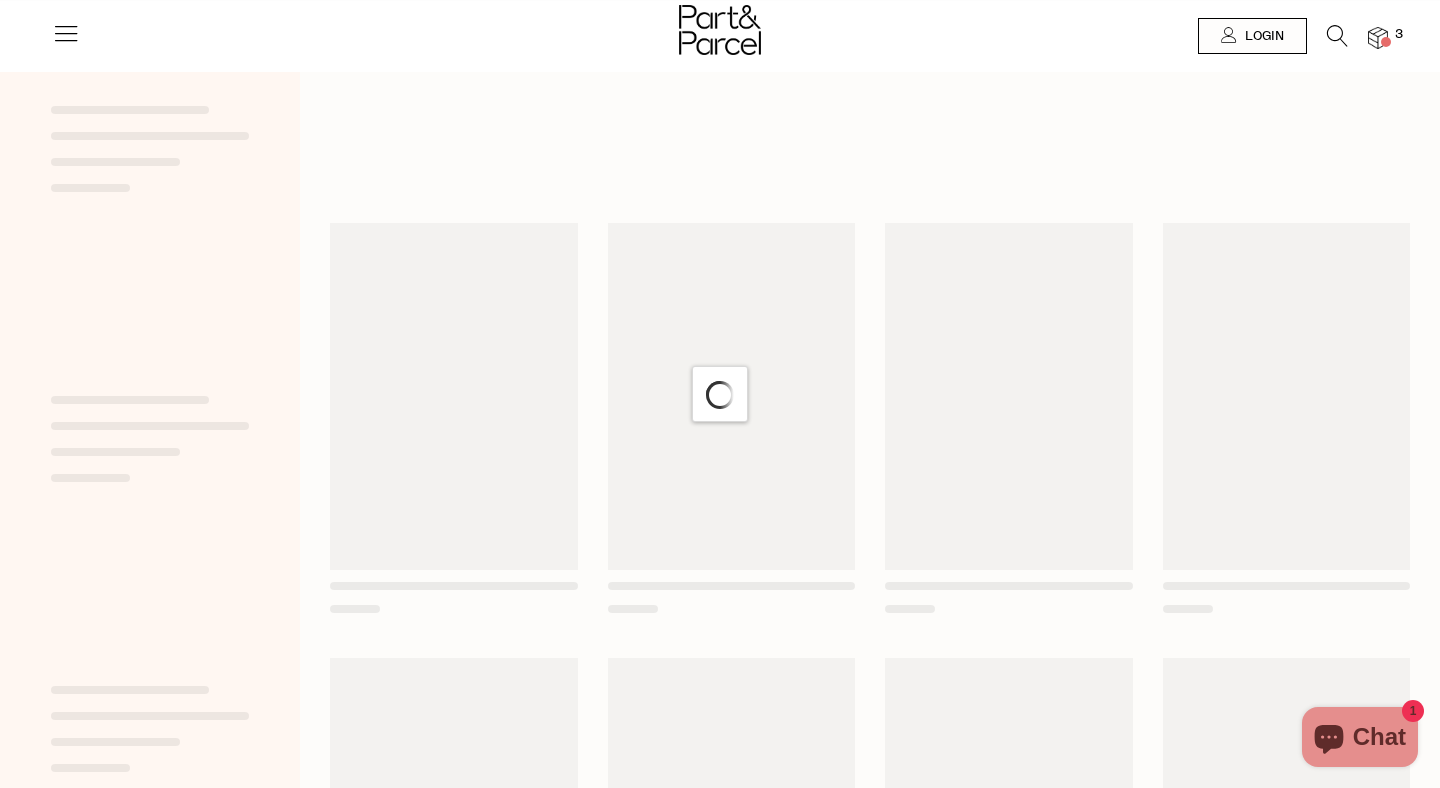 scroll, scrollTop: 0, scrollLeft: 0, axis: both 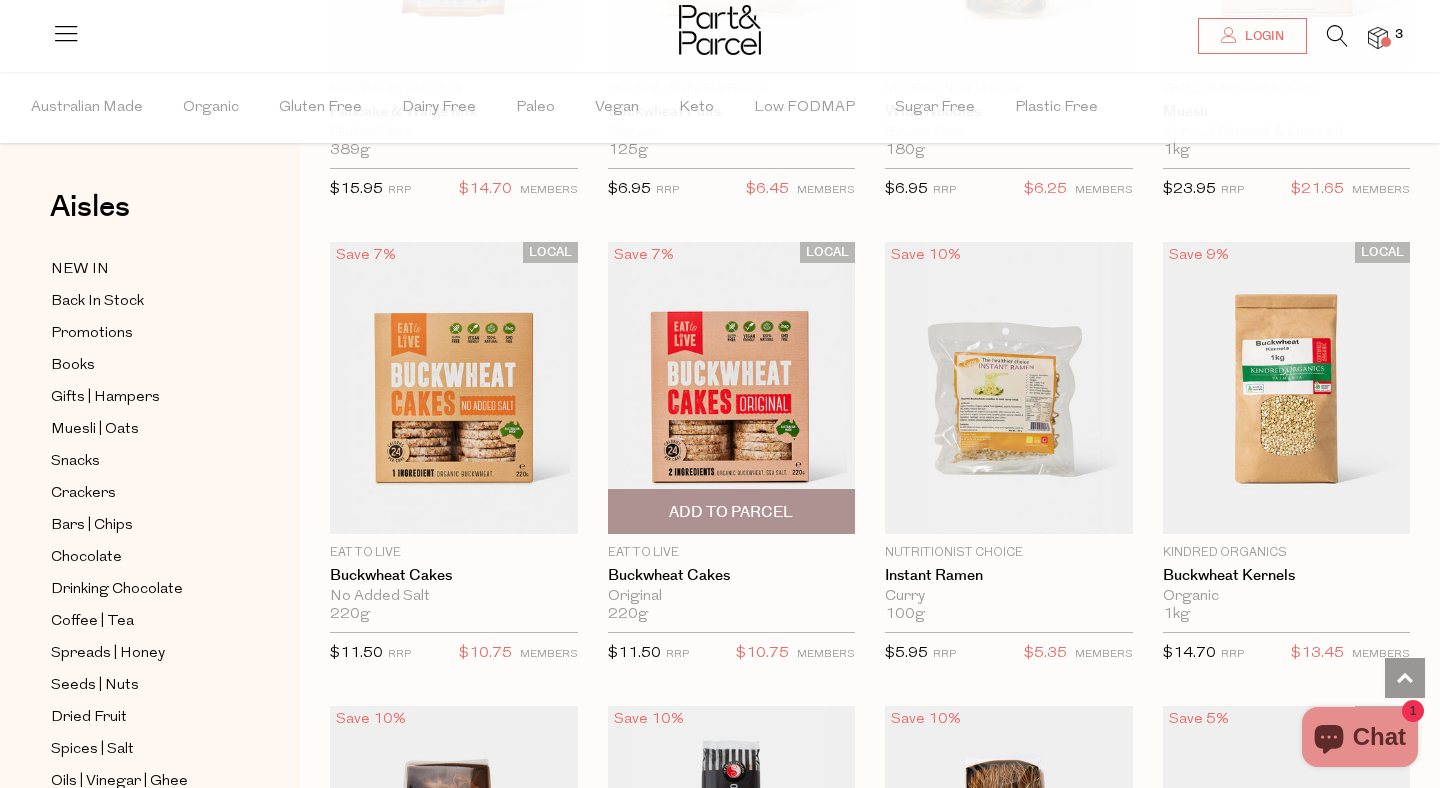 click on "Add To Parcel" at bounding box center (732, 511) 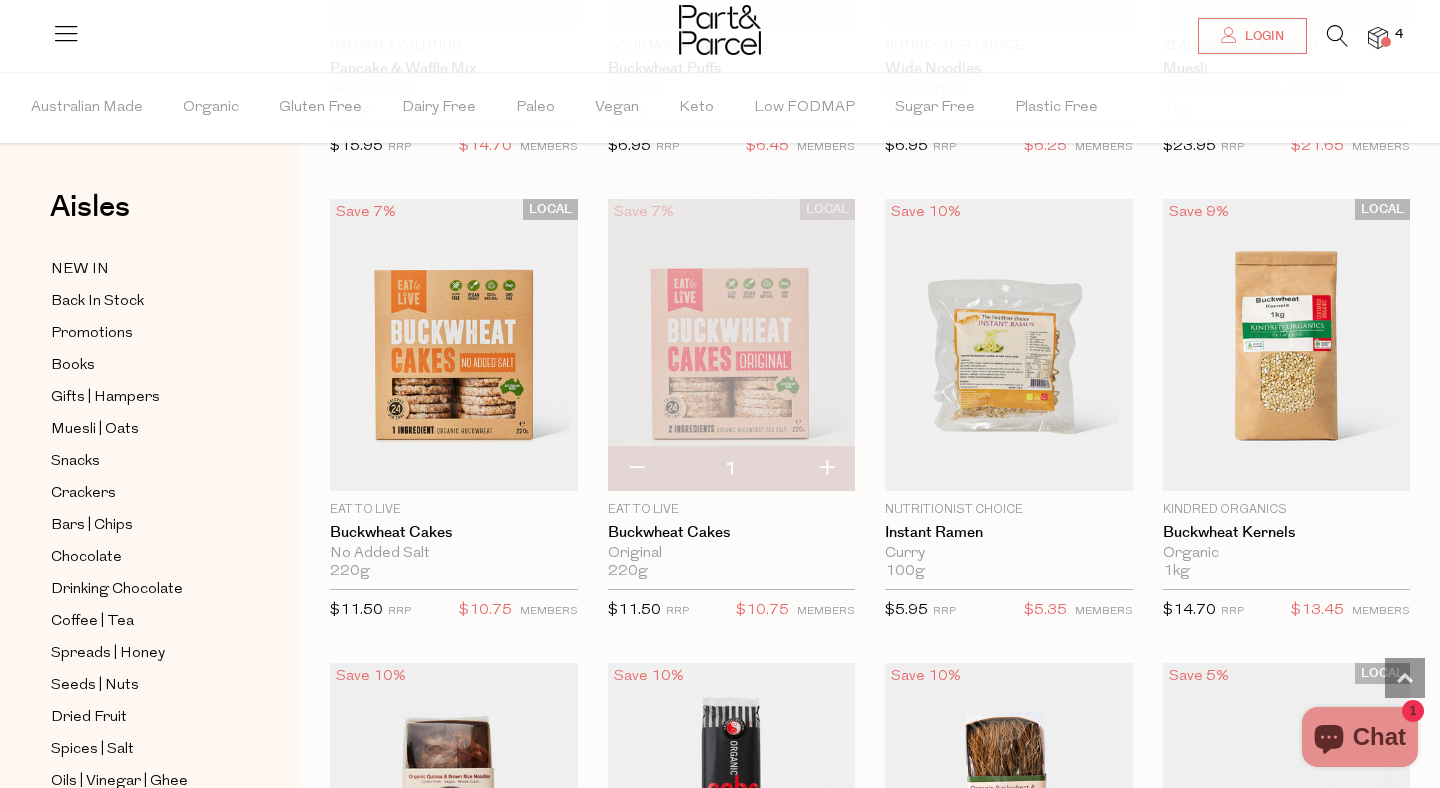 scroll, scrollTop: 1339, scrollLeft: 0, axis: vertical 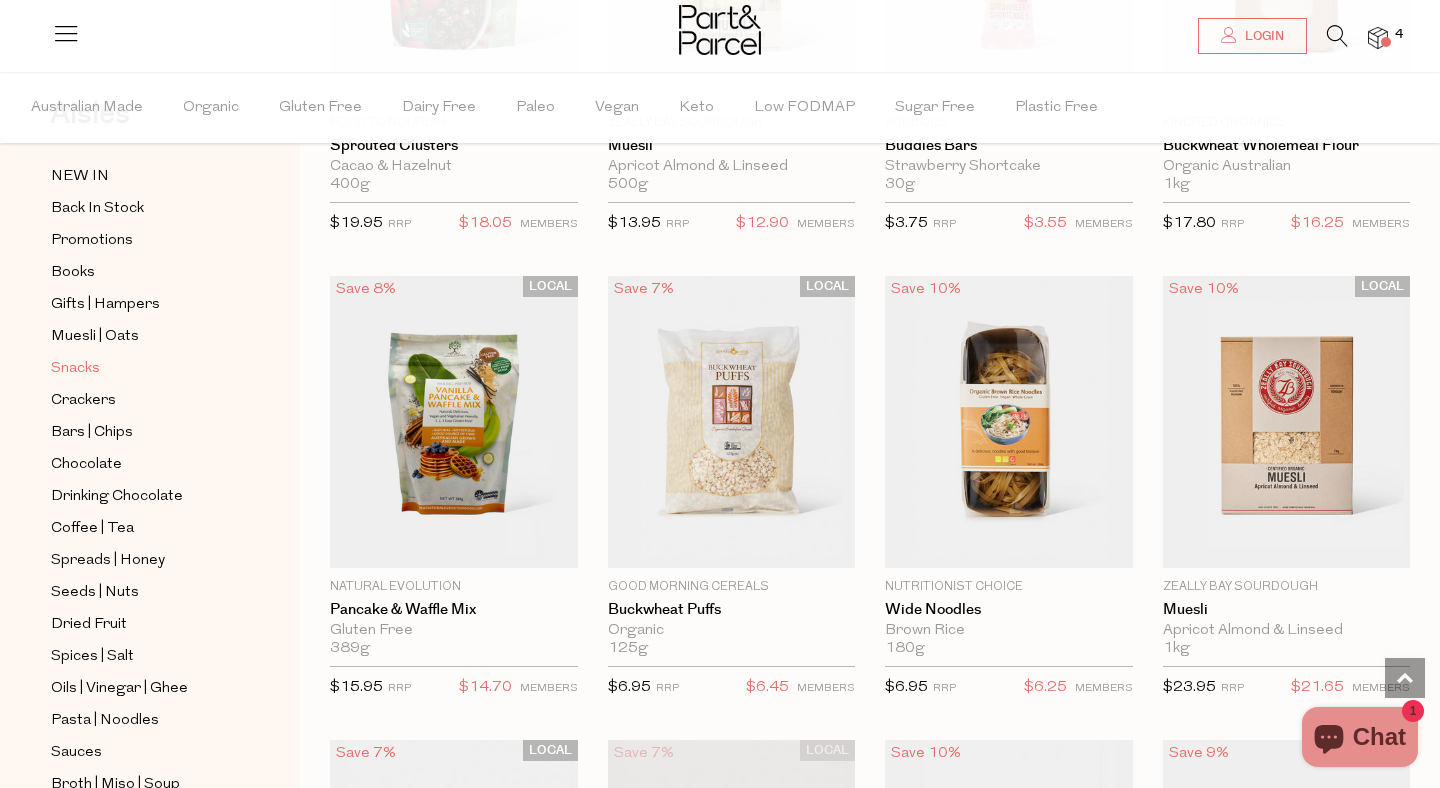 click on "Snacks" at bounding box center (75, 369) 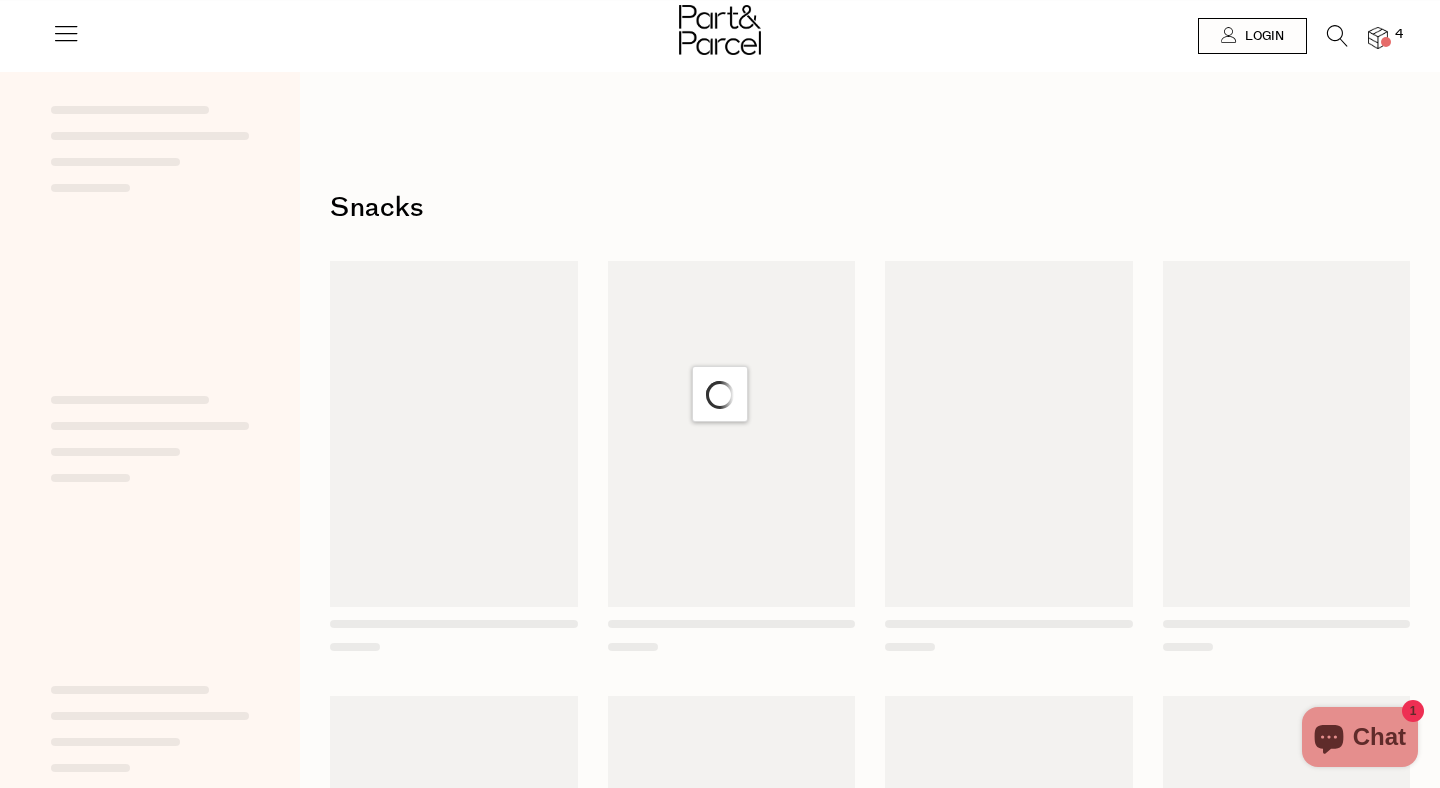 scroll, scrollTop: 0, scrollLeft: 0, axis: both 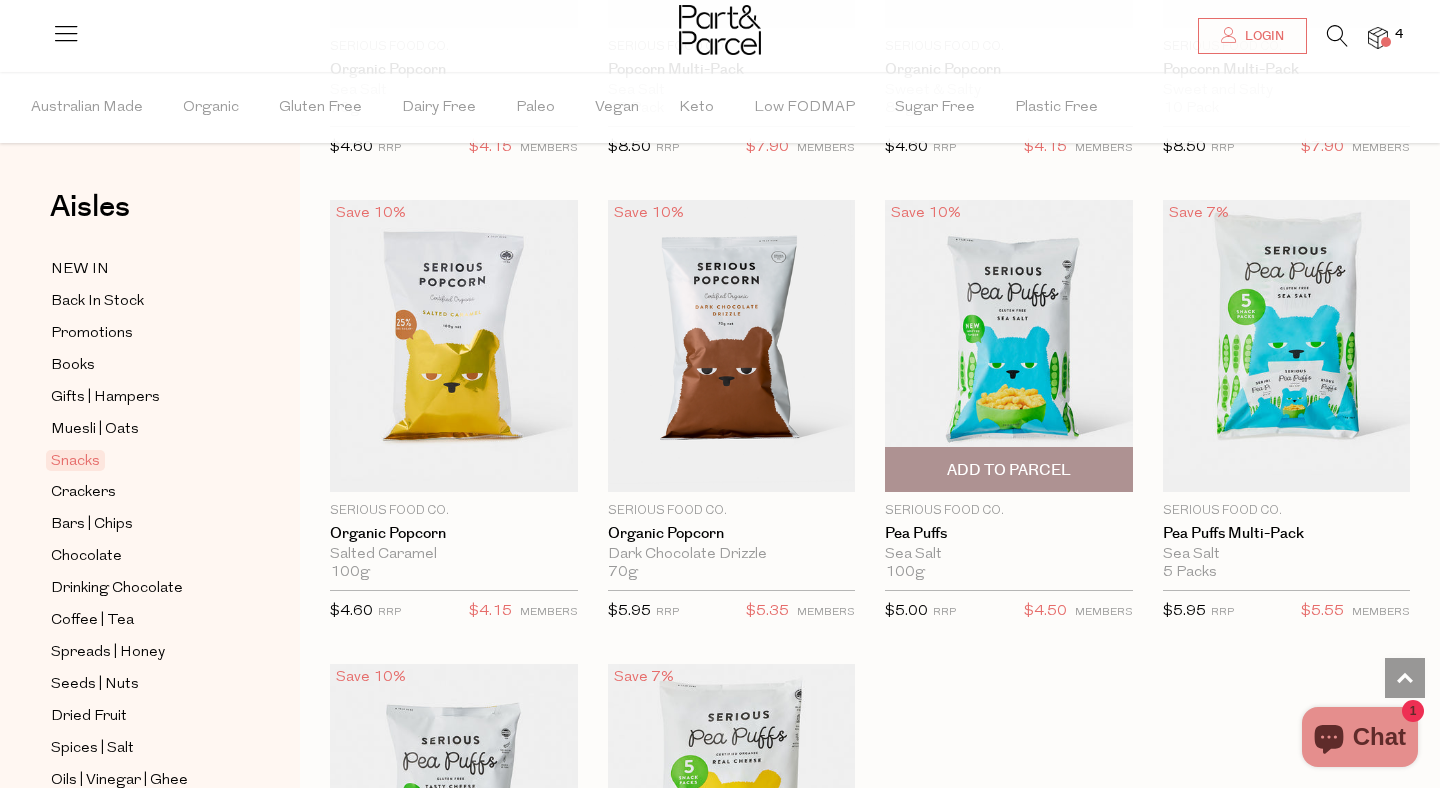 click on "Add To Parcel" at bounding box center (1009, 469) 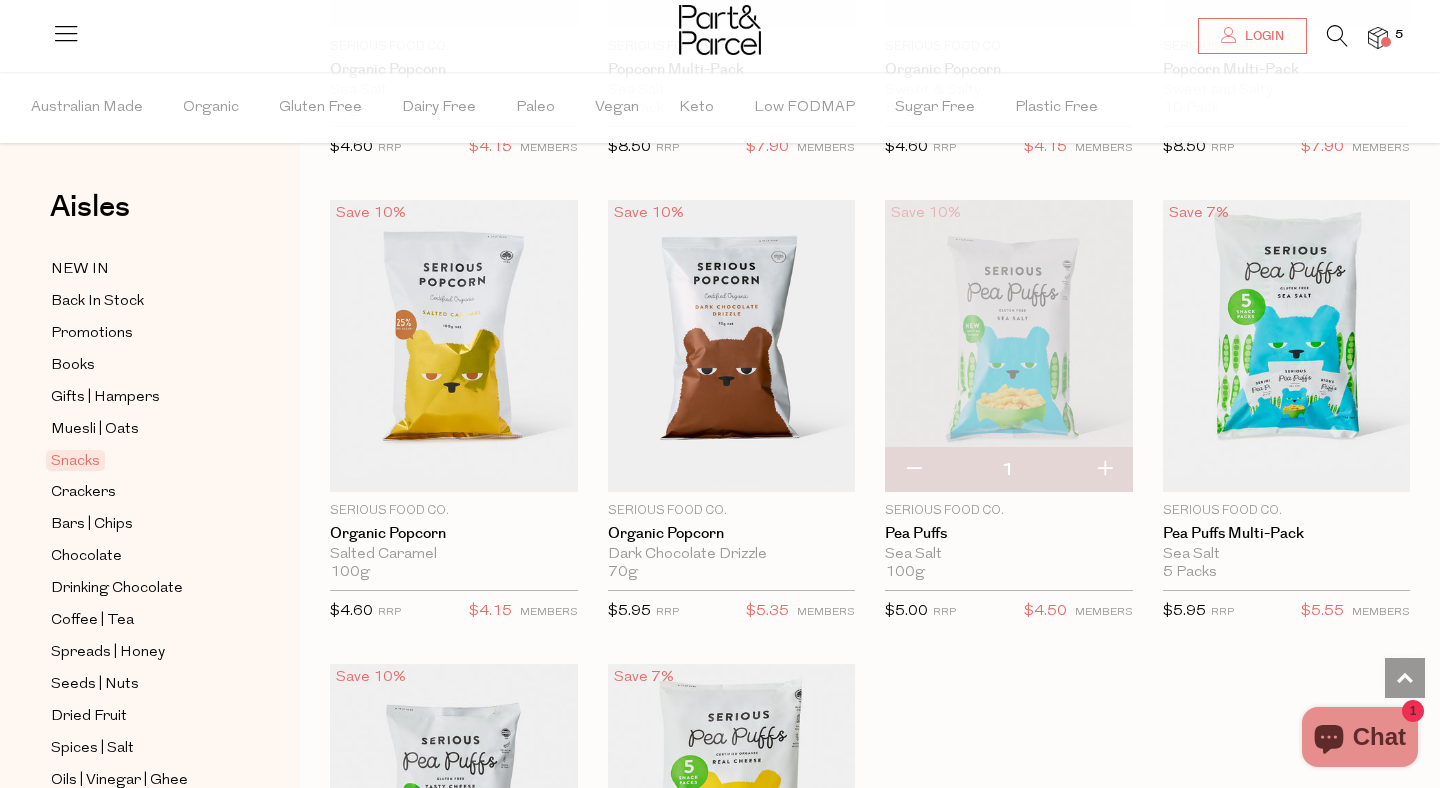 click at bounding box center [1386, 42] 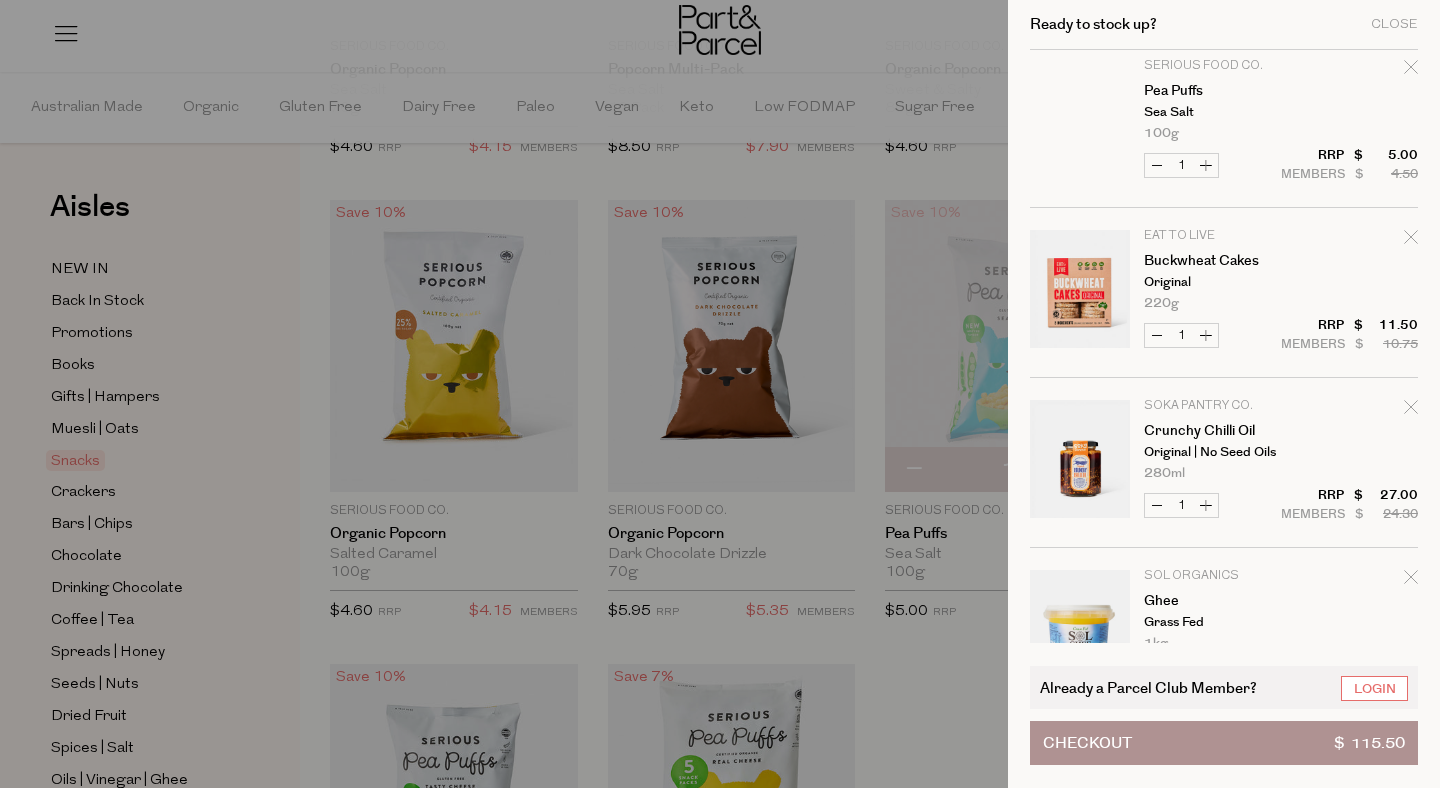 scroll, scrollTop: 20, scrollLeft: 0, axis: vertical 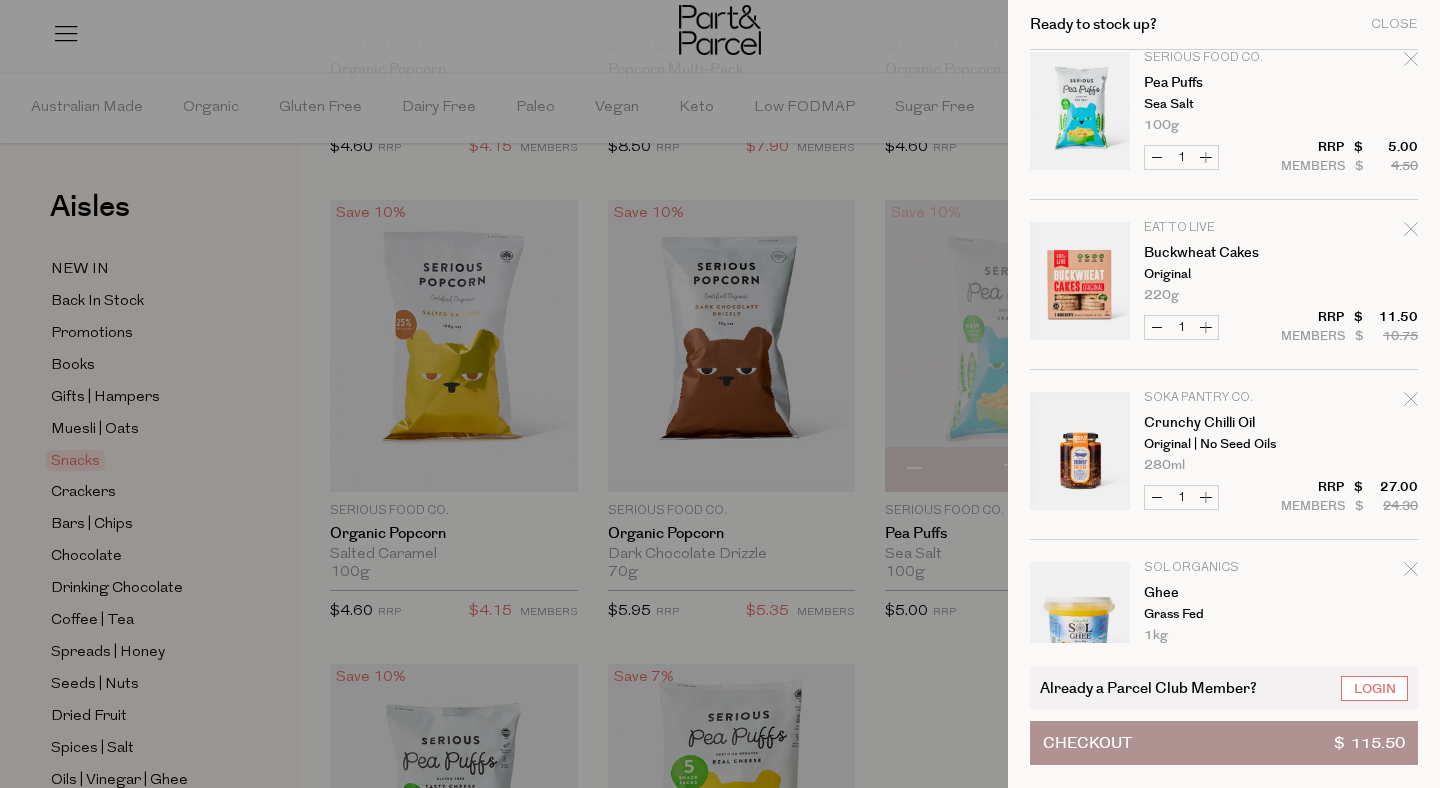 click at bounding box center (720, 394) 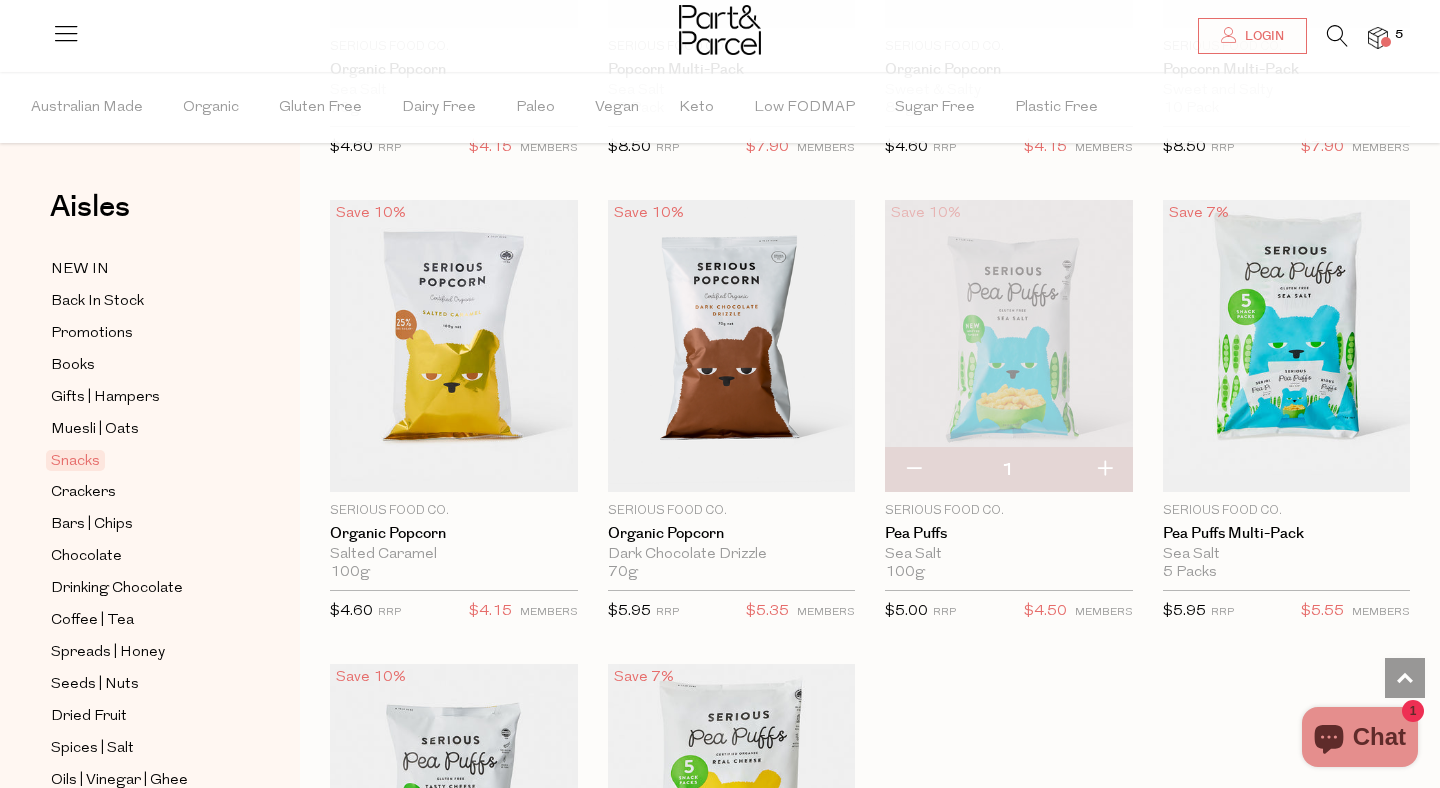 click at bounding box center [1337, 36] 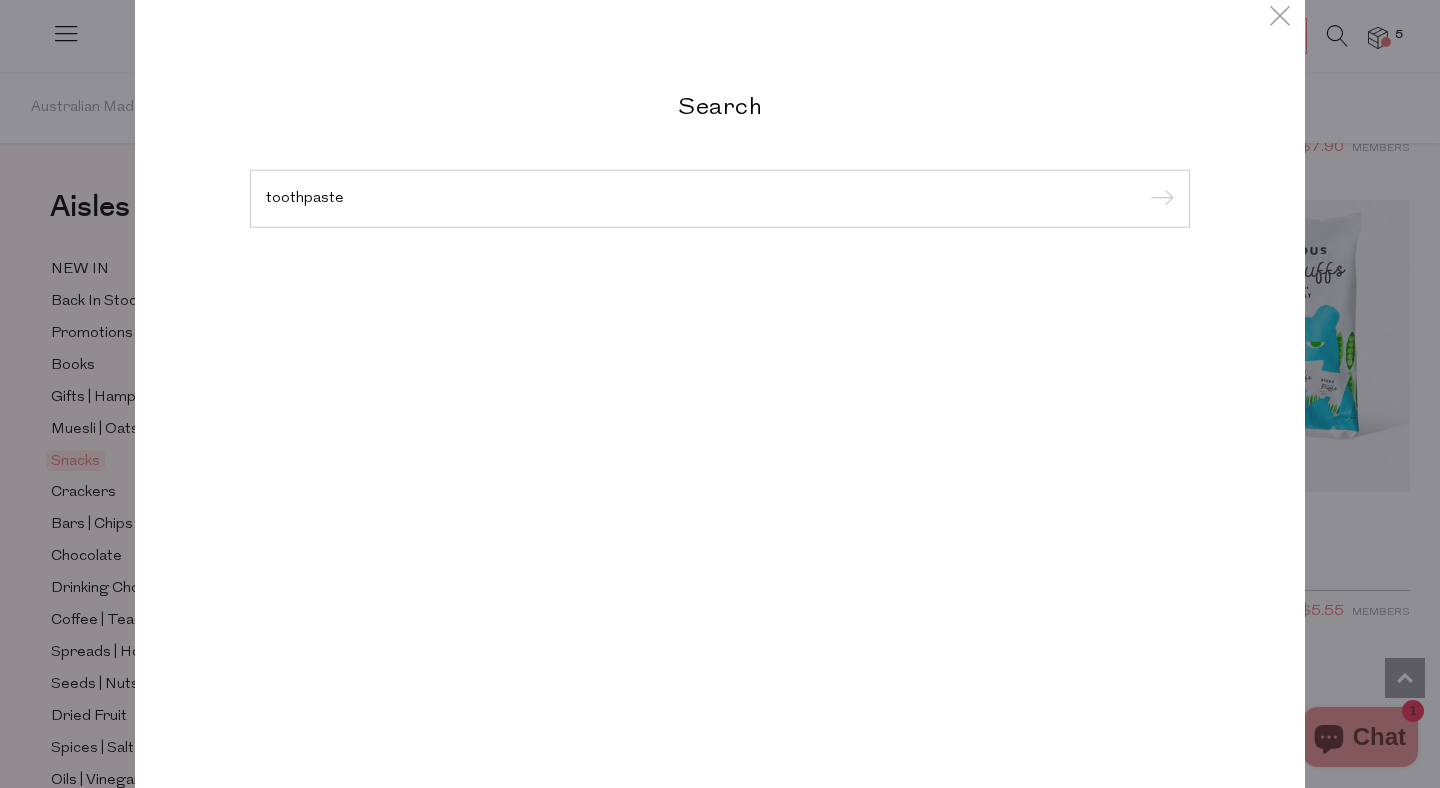 type on "toothpaste" 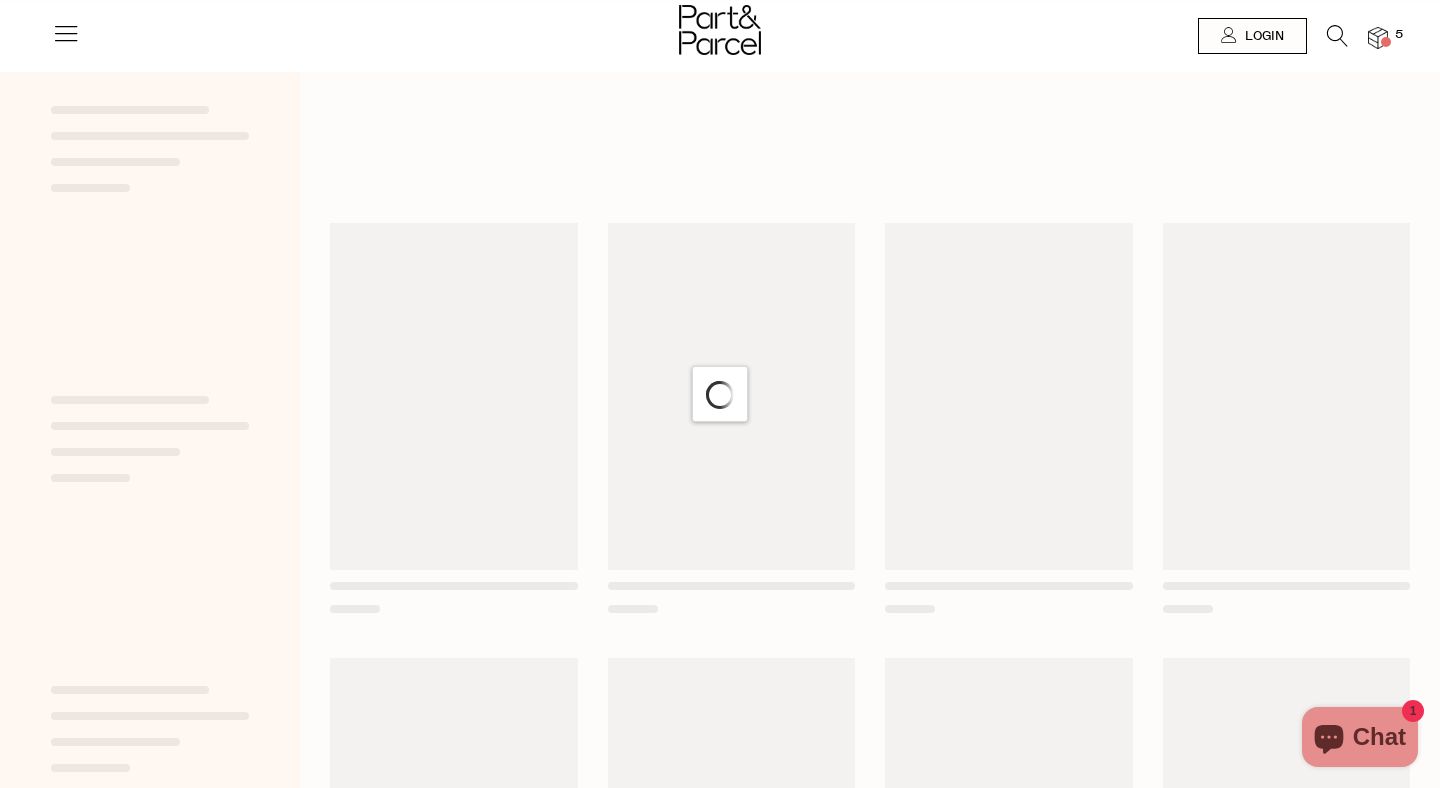 scroll, scrollTop: 0, scrollLeft: 0, axis: both 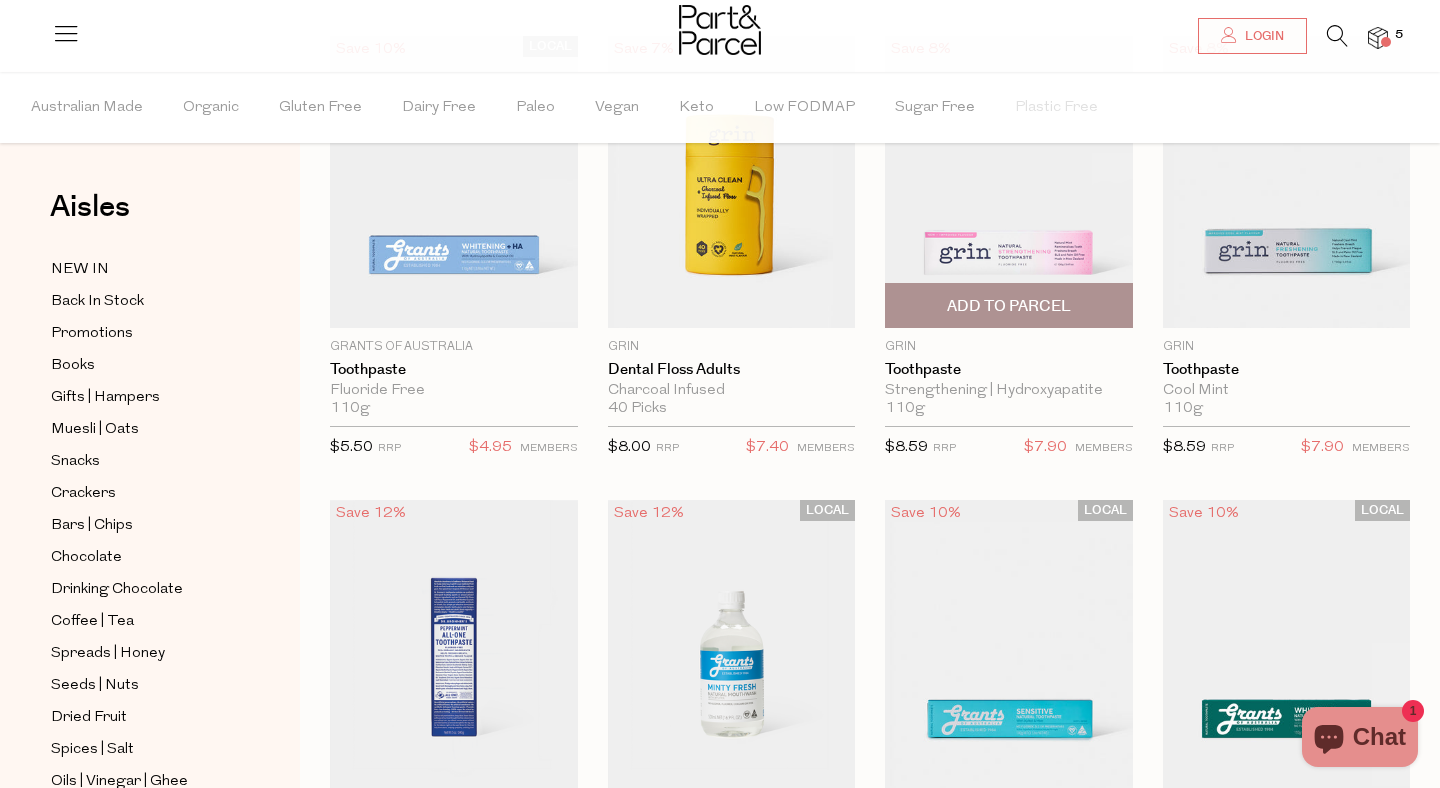 click on "Add To Parcel" at bounding box center (1009, 306) 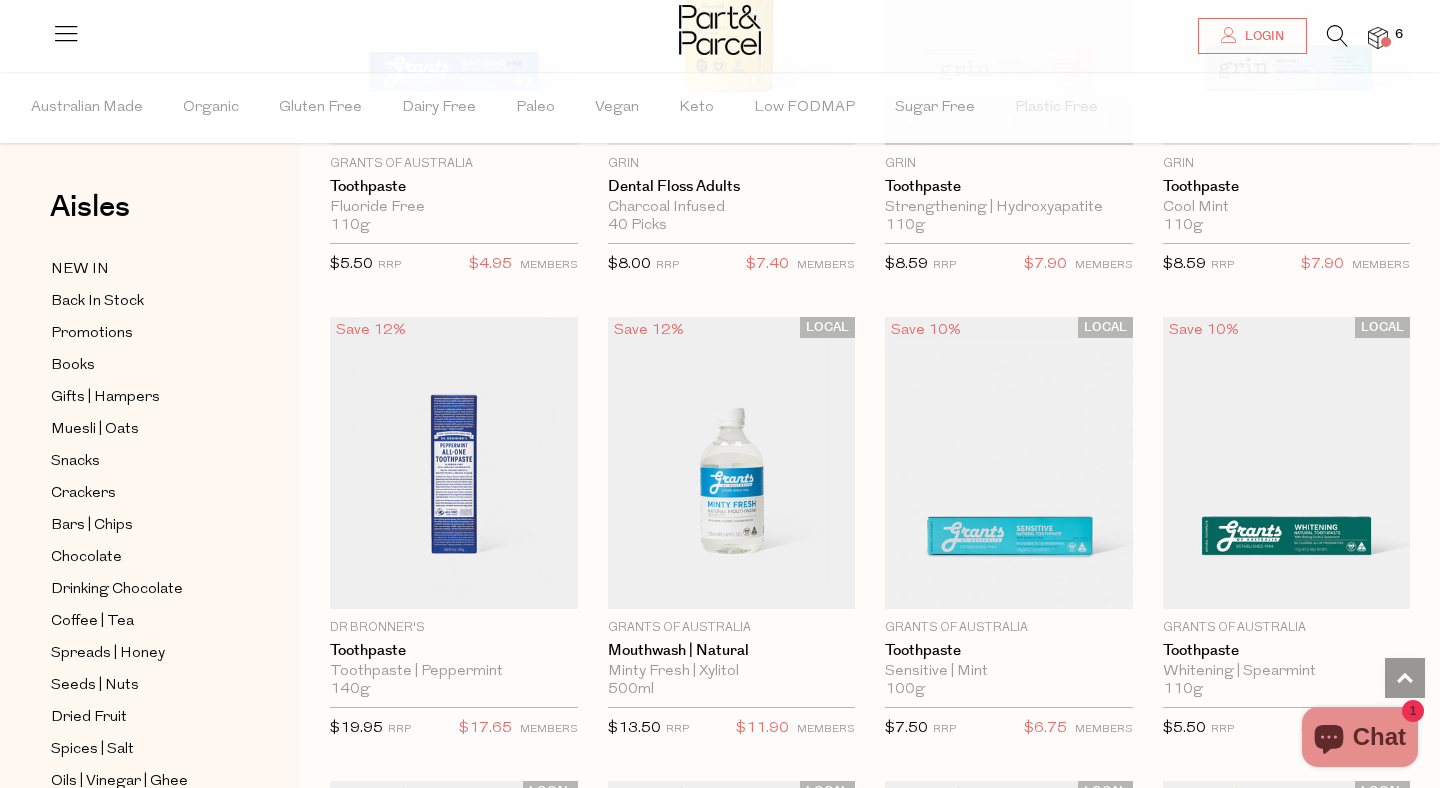 scroll, scrollTop: 0, scrollLeft: 0, axis: both 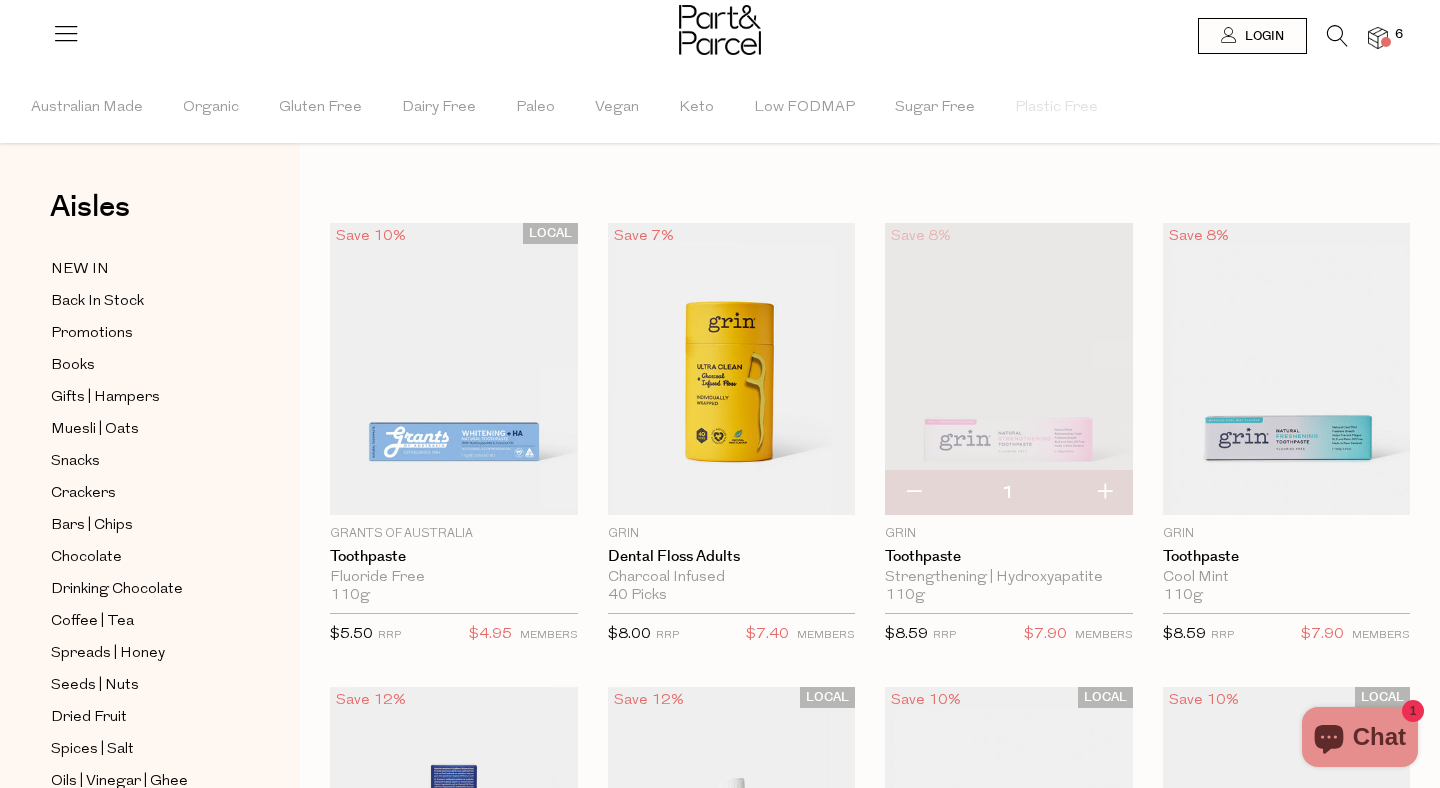 click at bounding box center [1378, 38] 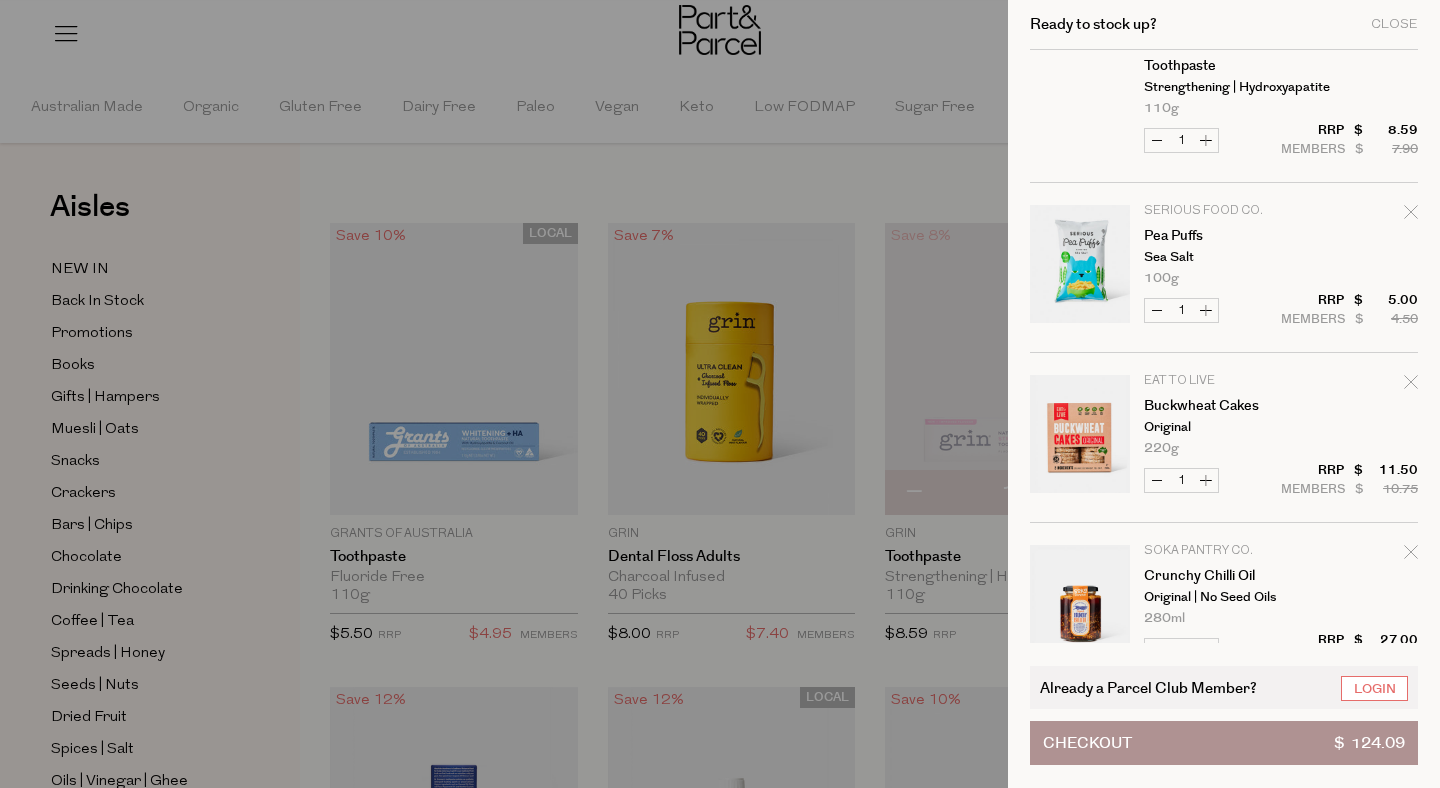 scroll, scrollTop: 0, scrollLeft: 0, axis: both 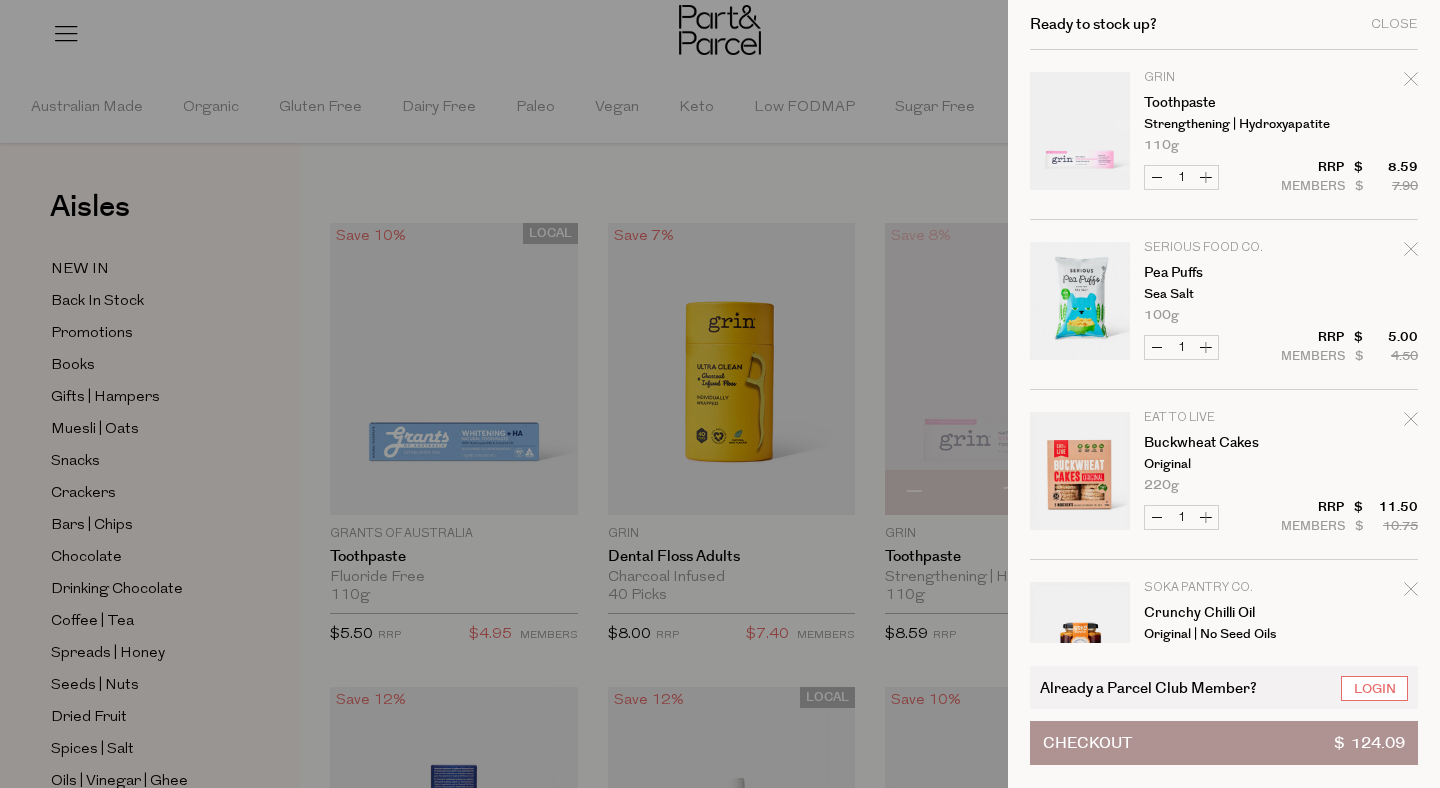 click on "Increase Toothpaste" at bounding box center (1206, 177) 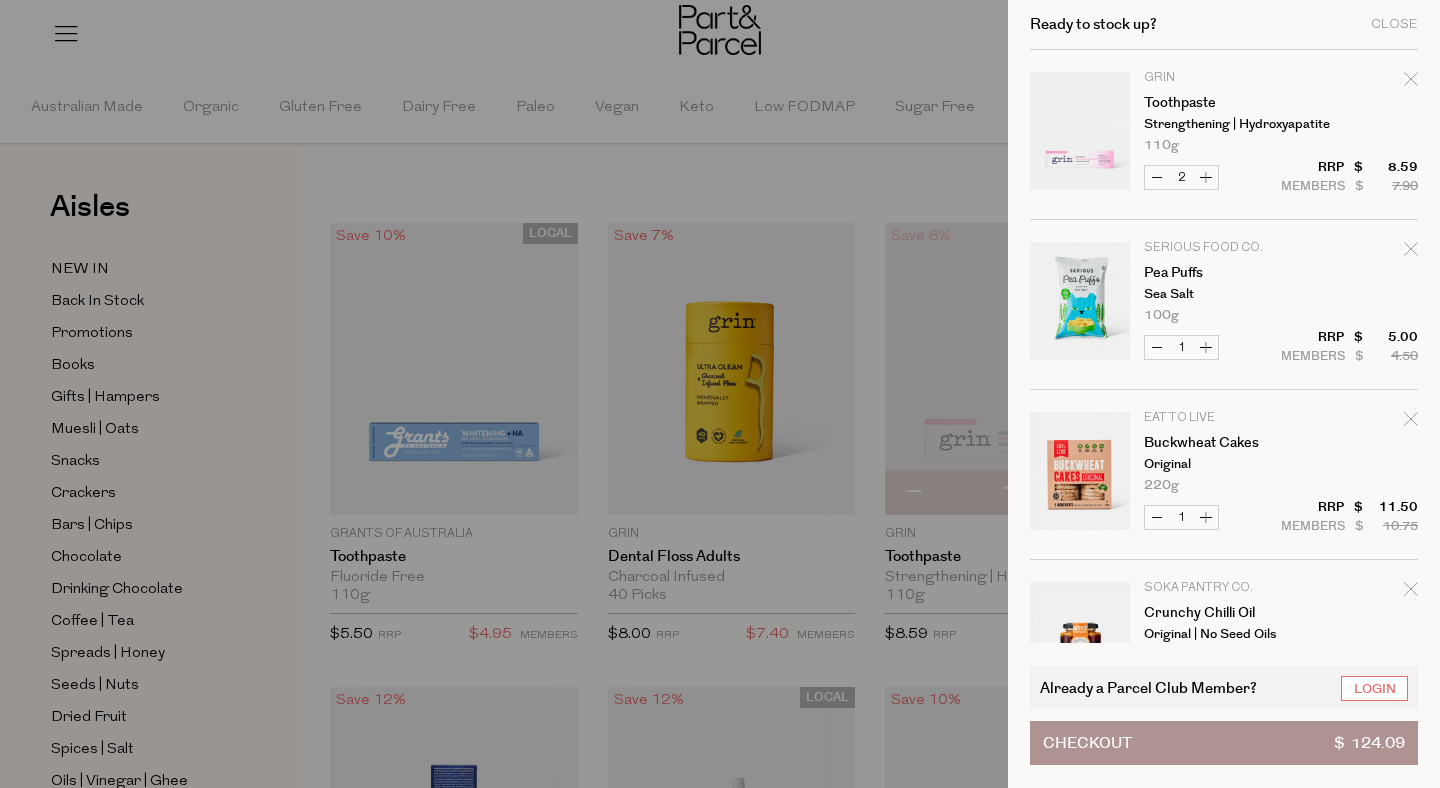 type on "2" 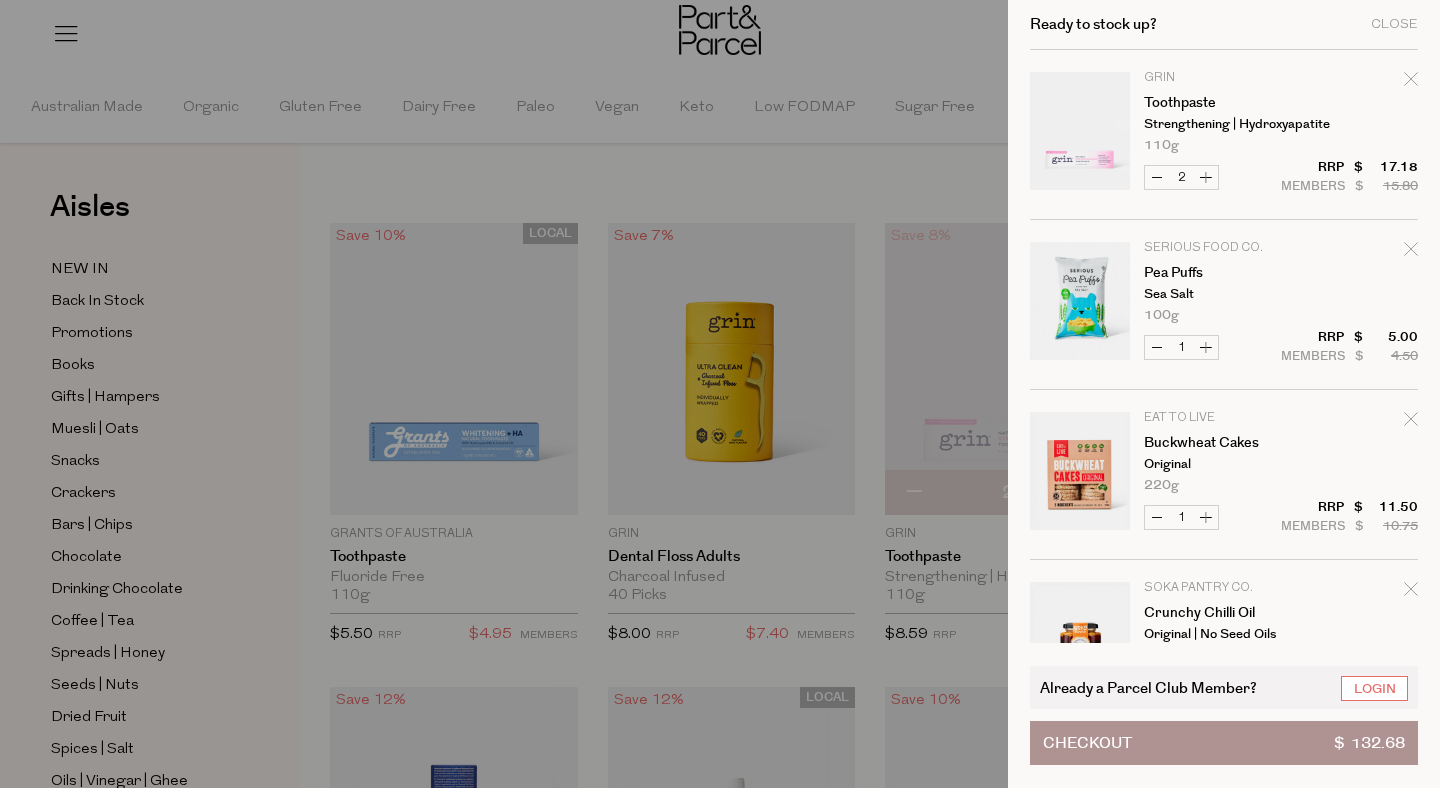 click on "Increase Toothpaste" at bounding box center (1206, 177) 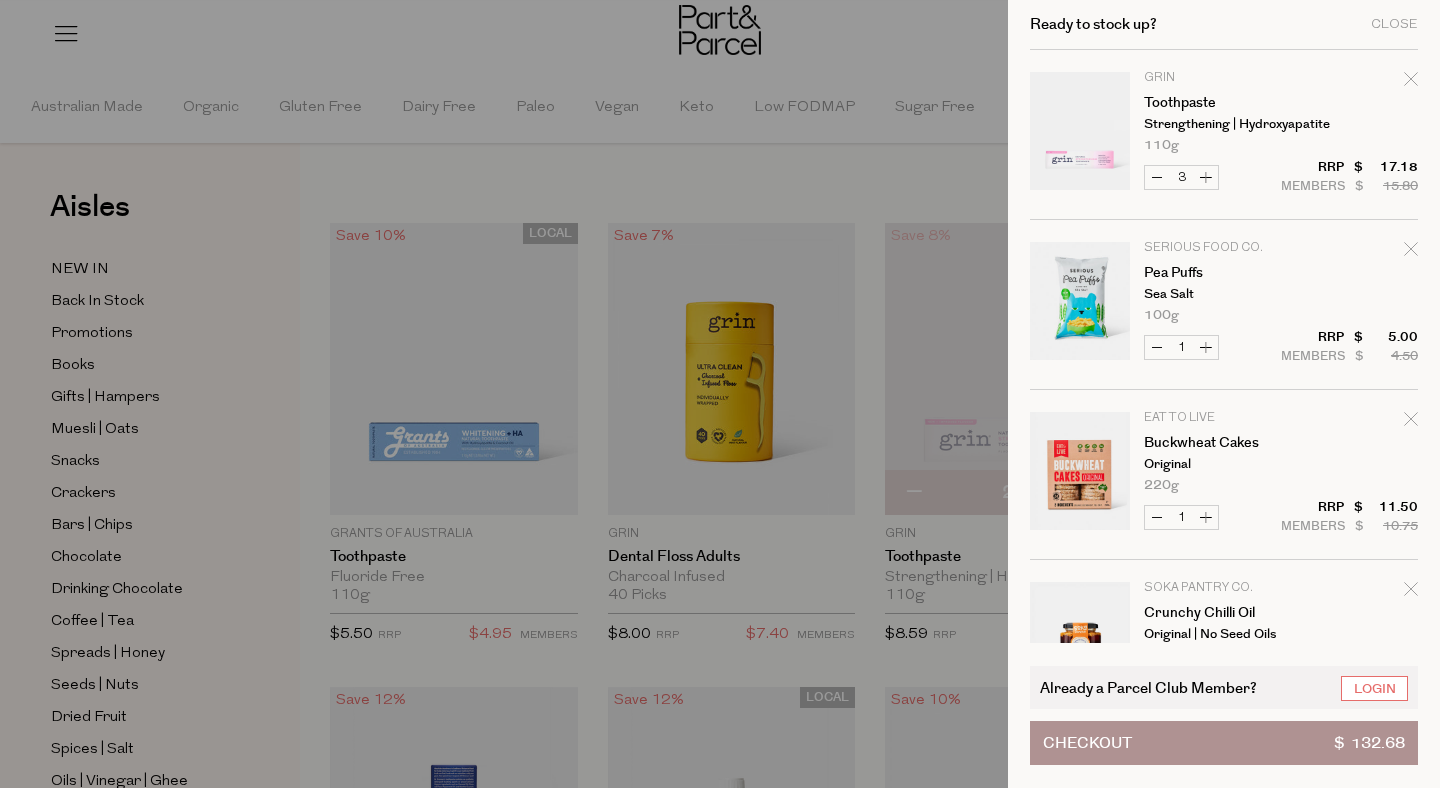 type on "3" 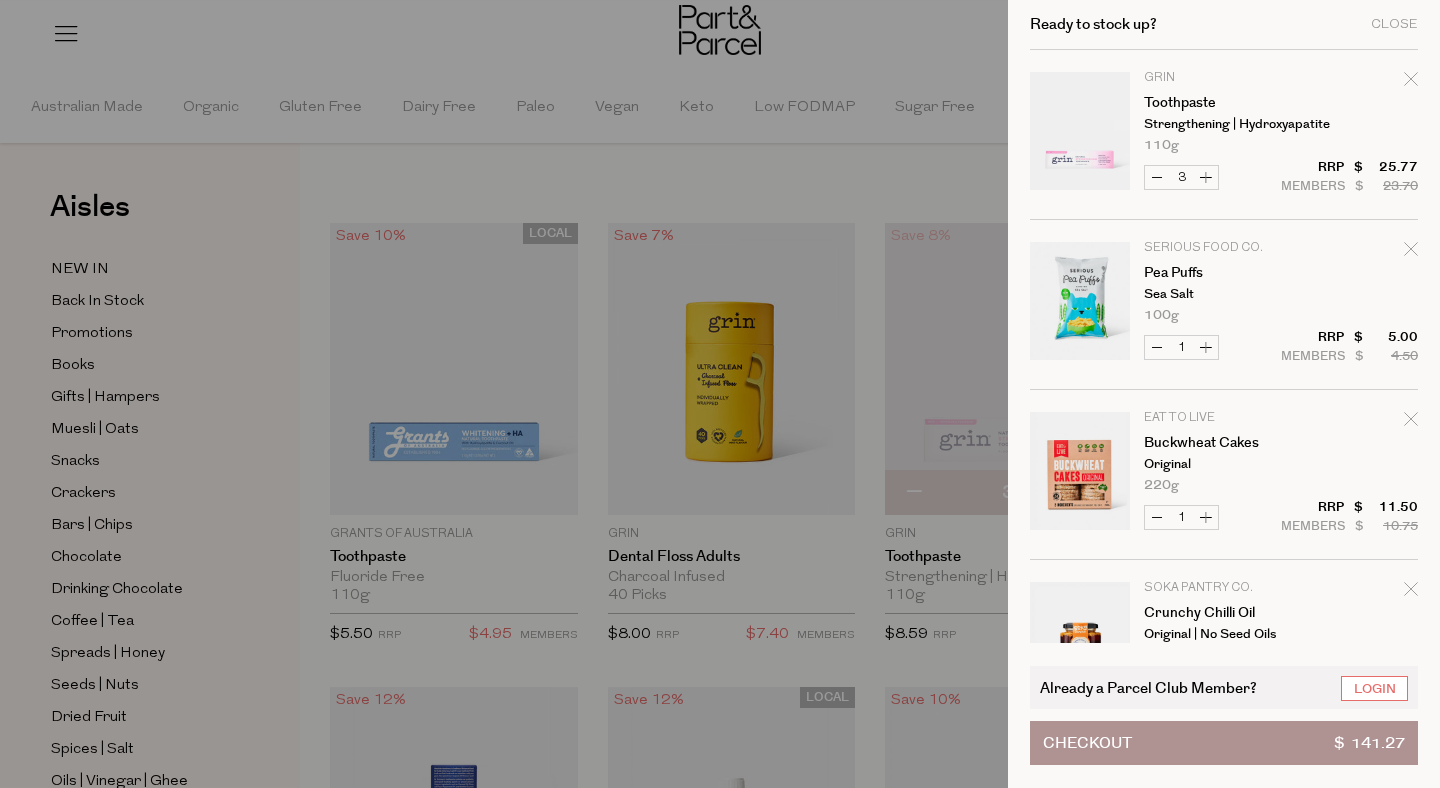 click on "Increase Toothpaste" at bounding box center (1206, 177) 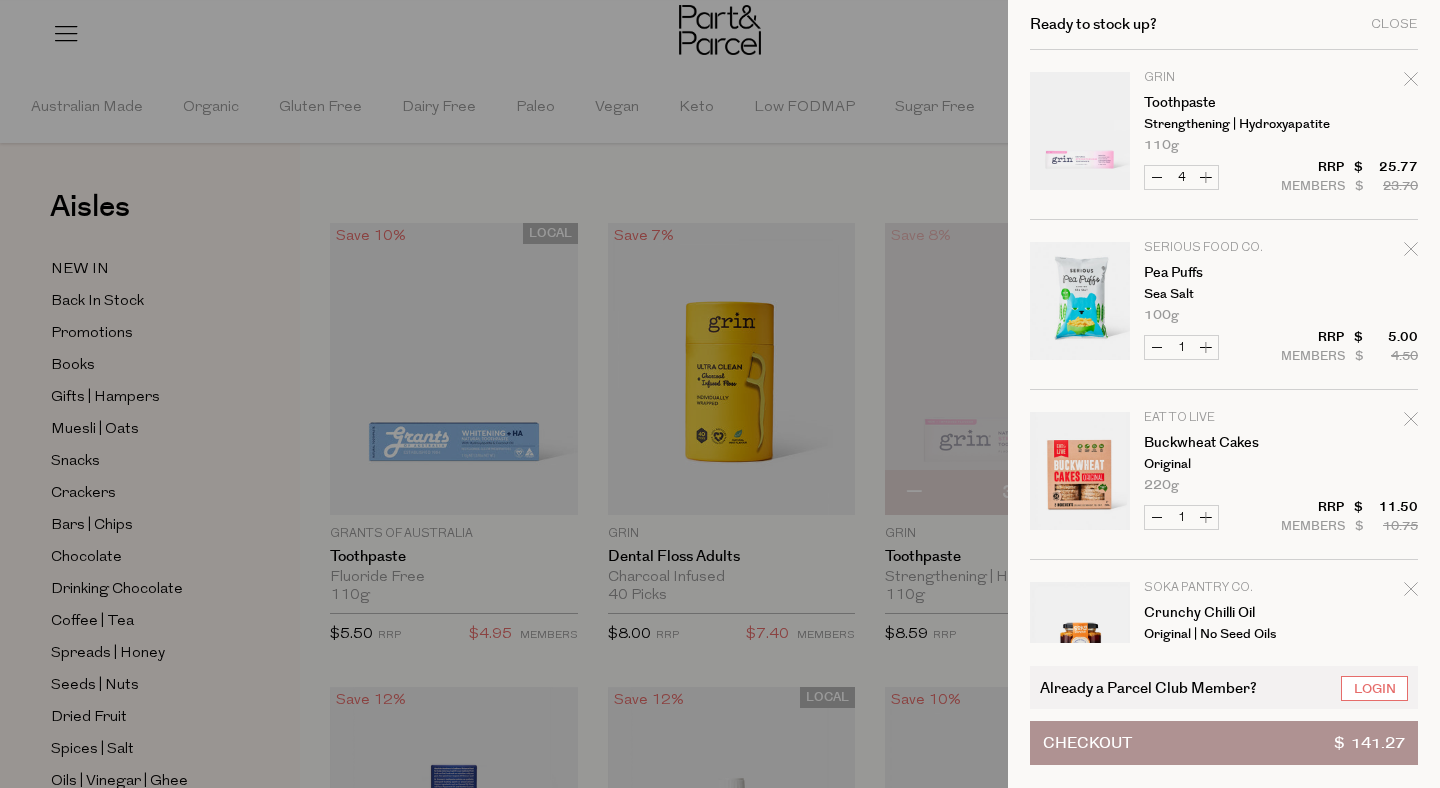 type on "4" 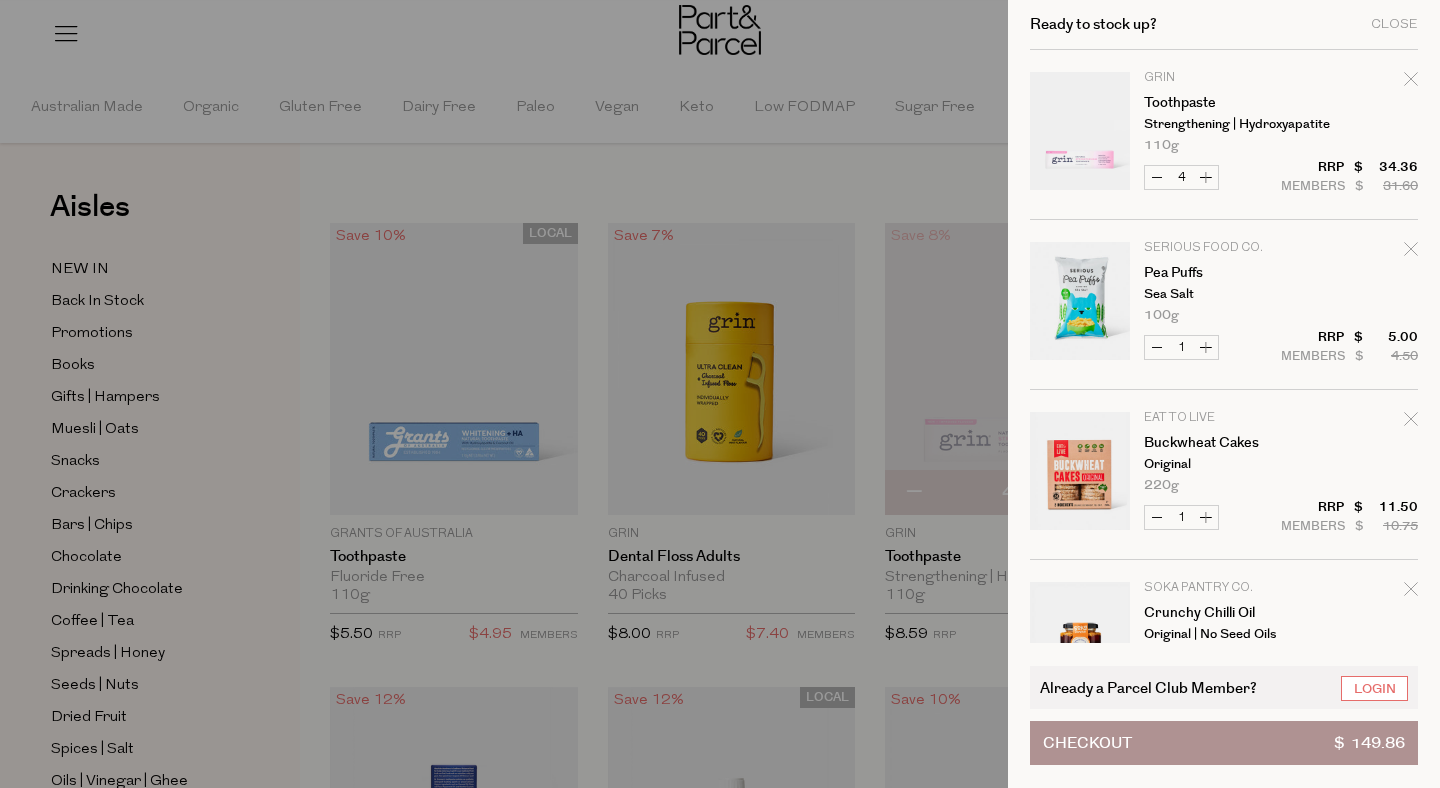 click on "Increase Pea Puffs" at bounding box center [1206, 347] 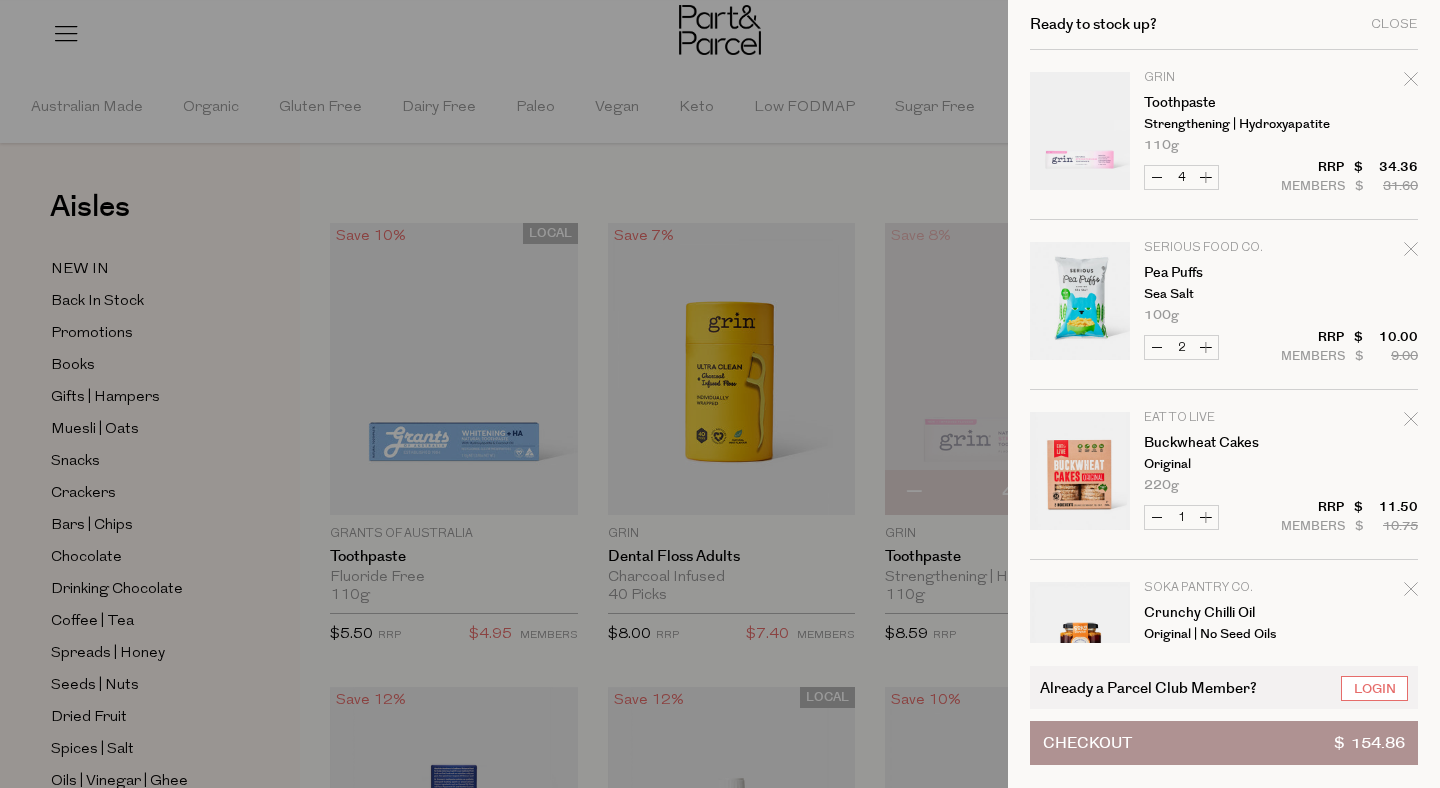 click on "Increase Pea Puffs" at bounding box center [1206, 347] 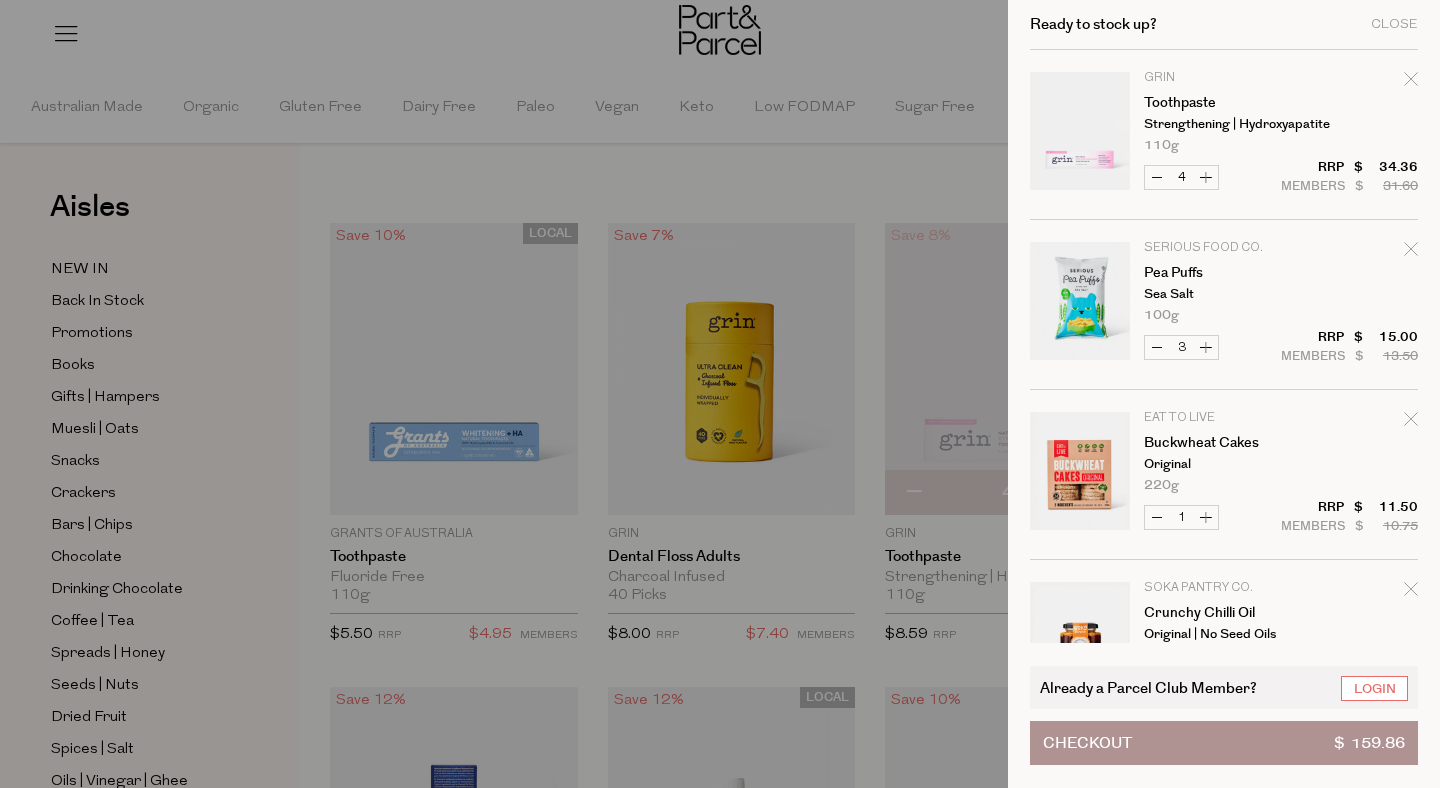 click on "Increase Pea Puffs" at bounding box center [1206, 347] 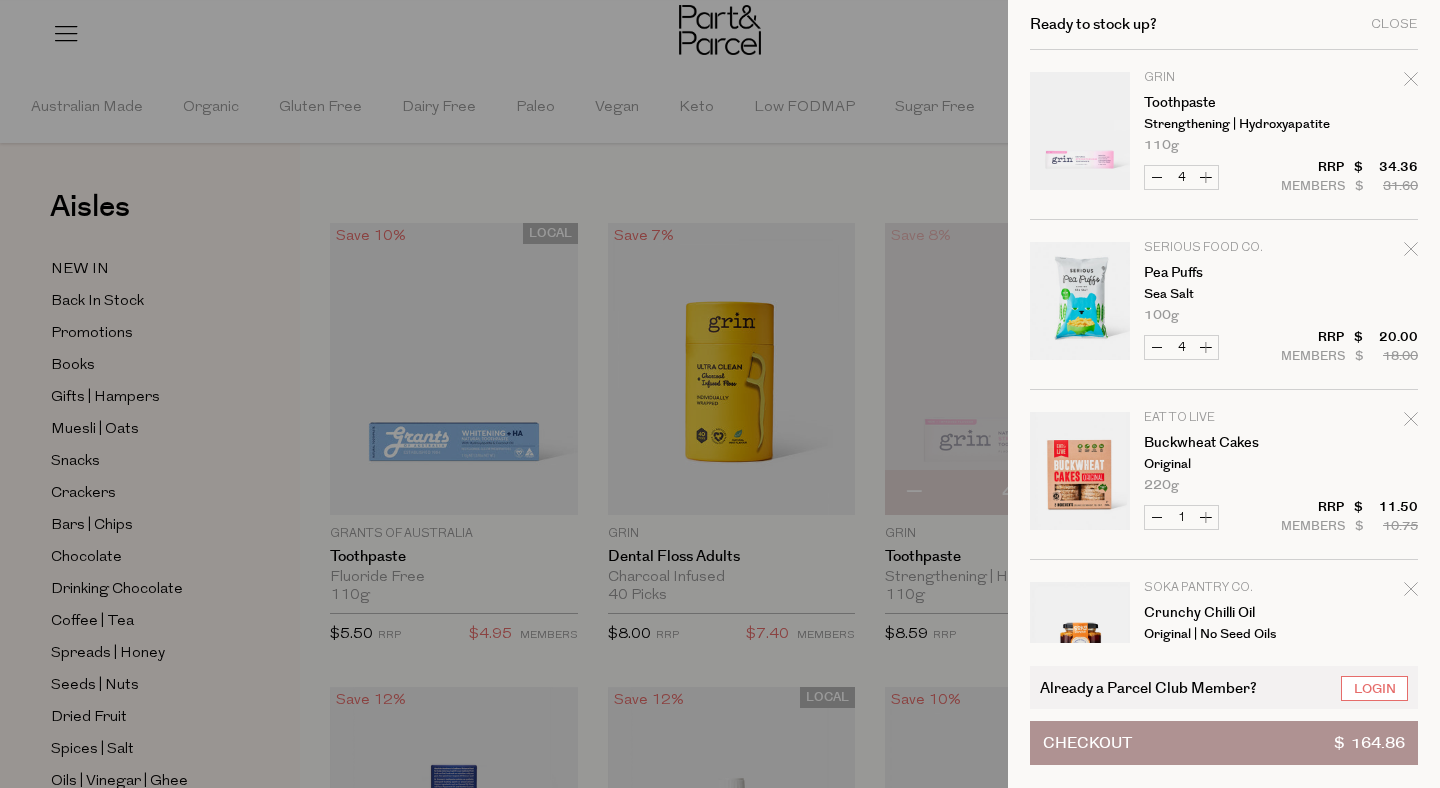 click on "Increase Pea Puffs" at bounding box center [1206, 347] 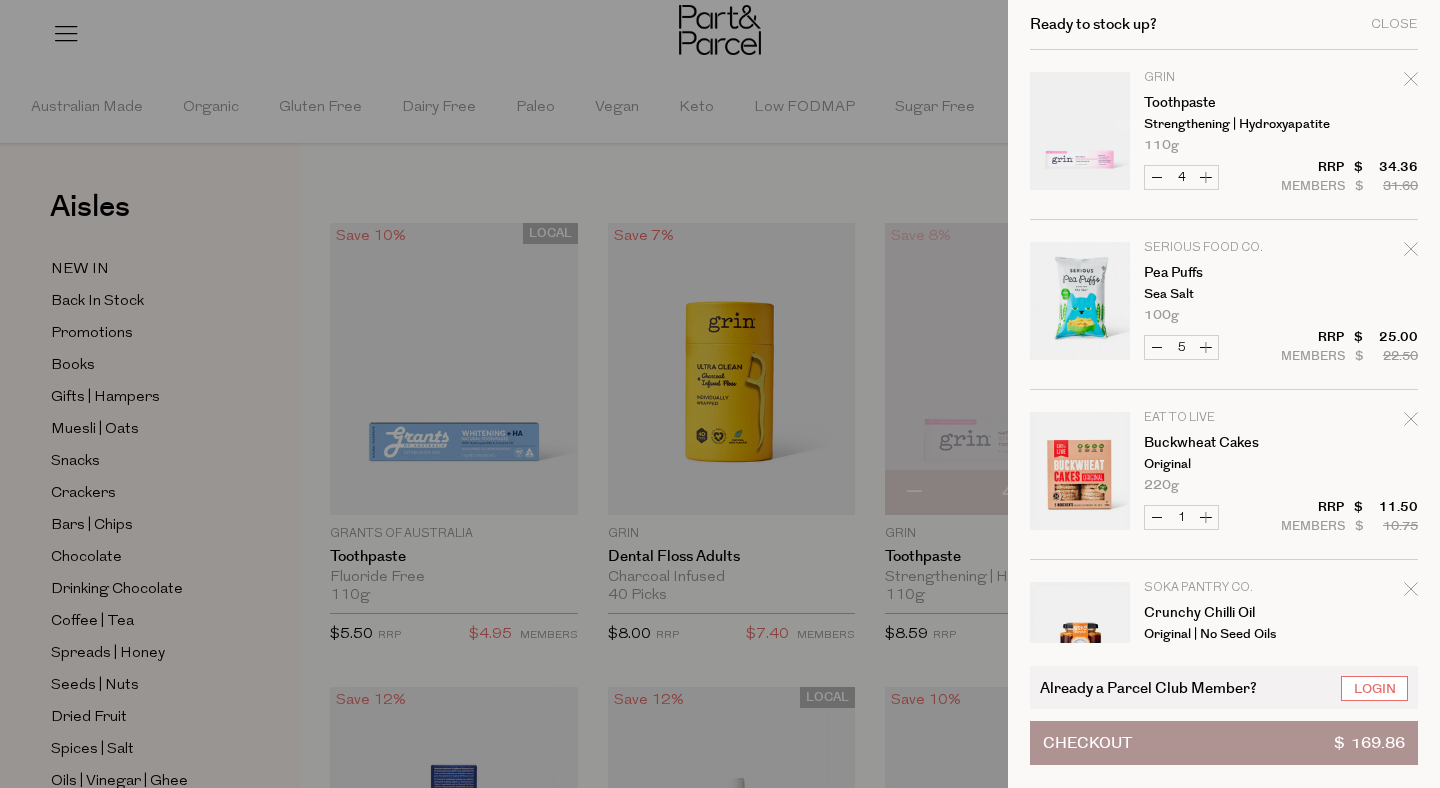click on "Increase Buckwheat Cakes" at bounding box center [1206, 517] 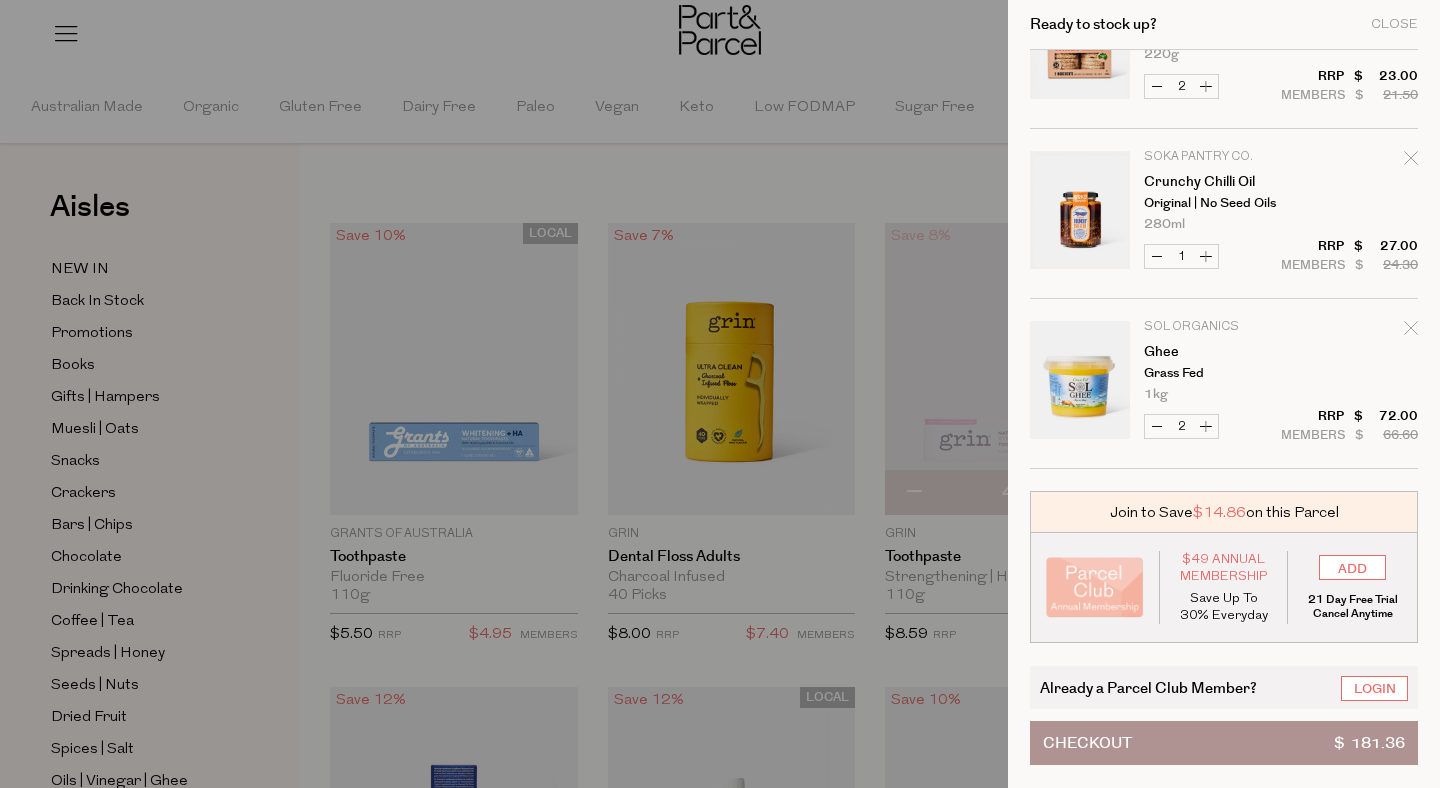 scroll, scrollTop: 0, scrollLeft: 0, axis: both 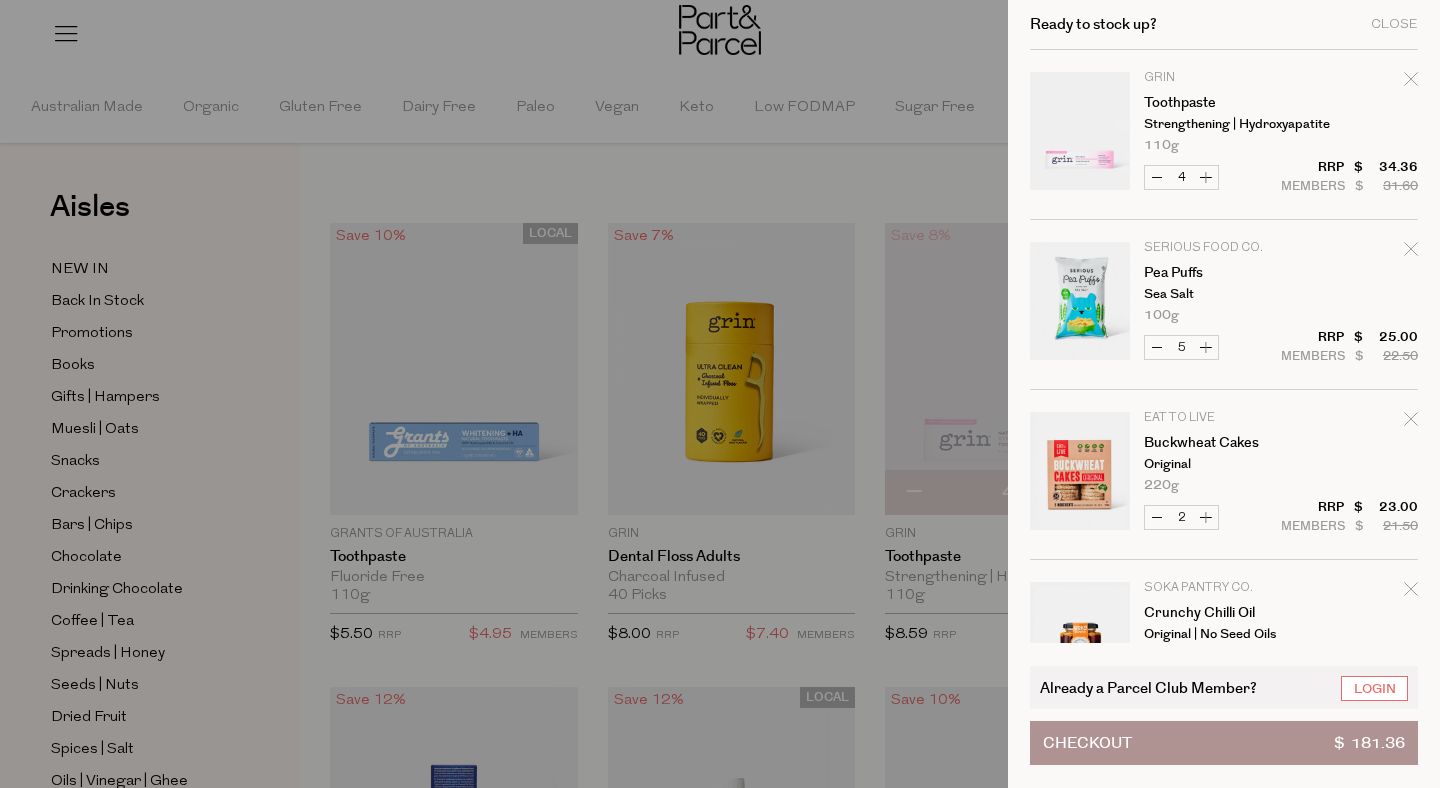 click on "$ 181.36" at bounding box center (1369, 743) 